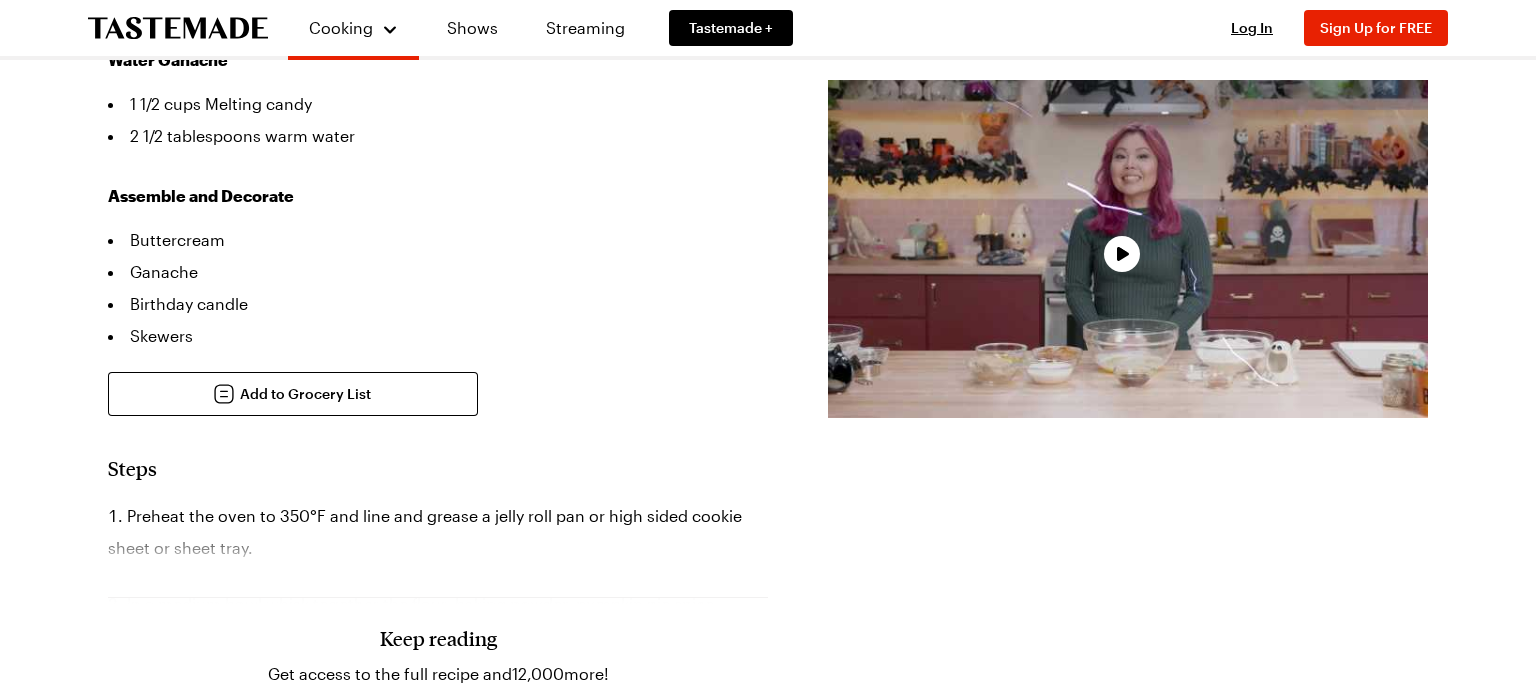 scroll, scrollTop: 1570, scrollLeft: 0, axis: vertical 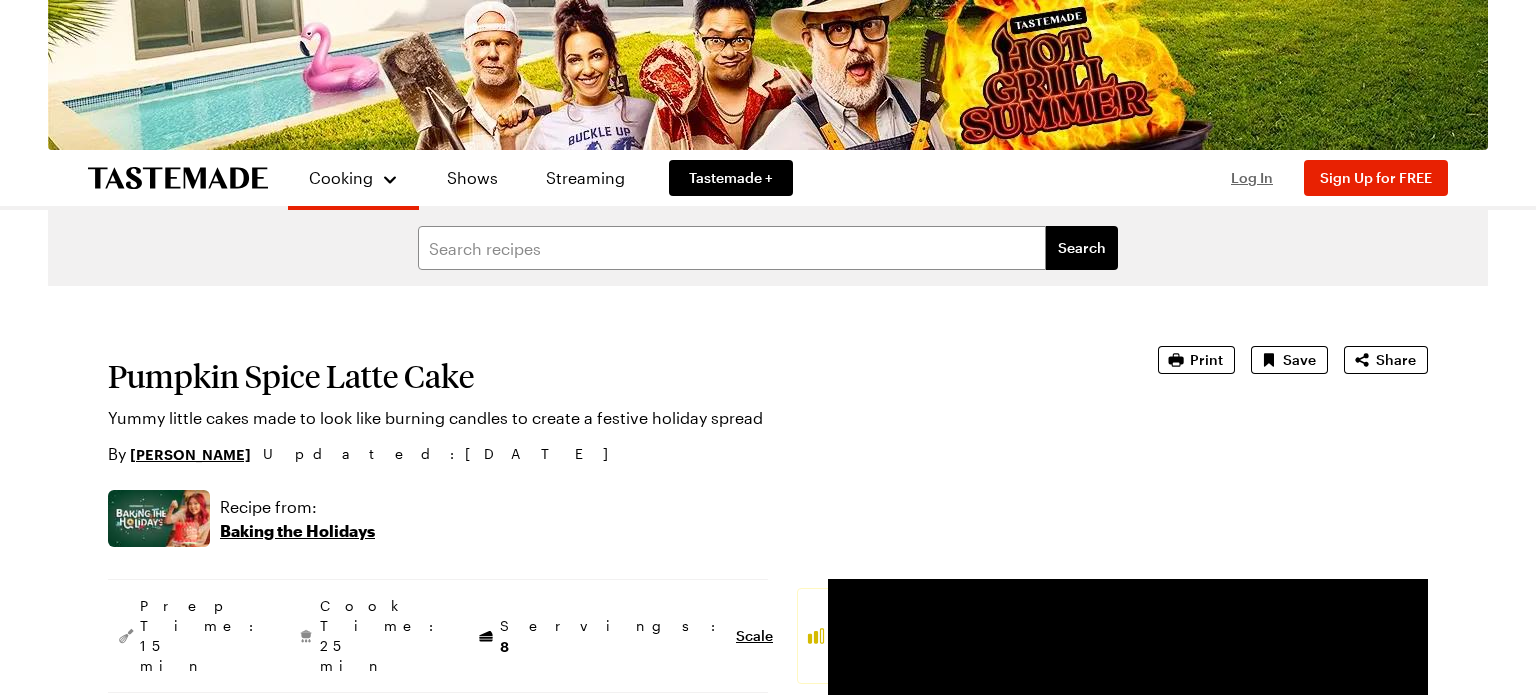 click on "Log In" at bounding box center [1252, 177] 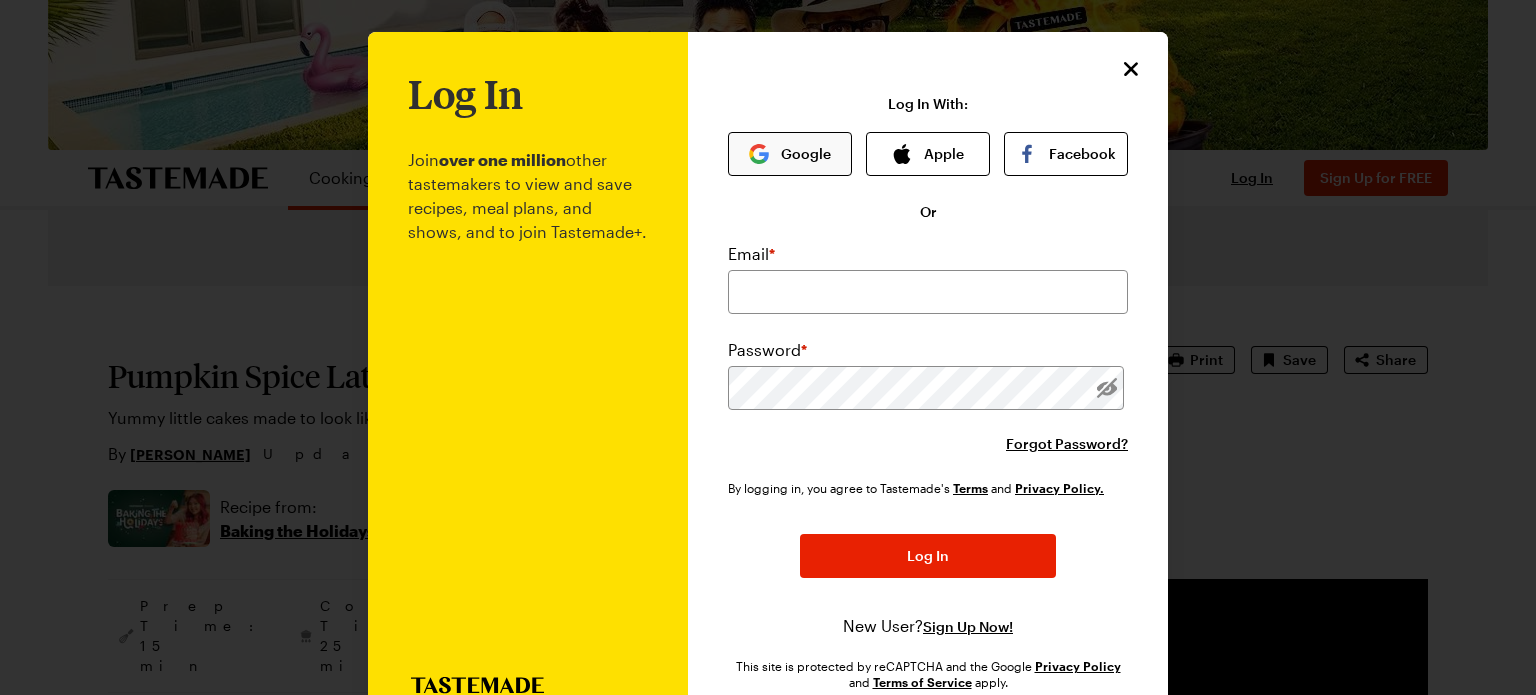click on "Google" at bounding box center (790, 154) 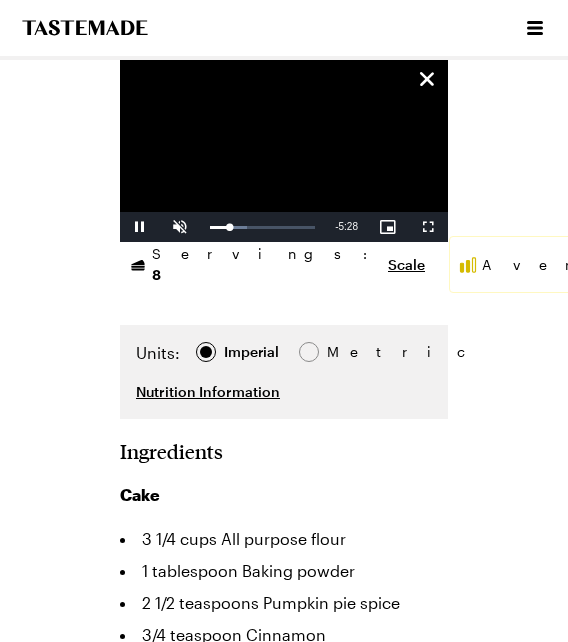 scroll, scrollTop: 896, scrollLeft: 0, axis: vertical 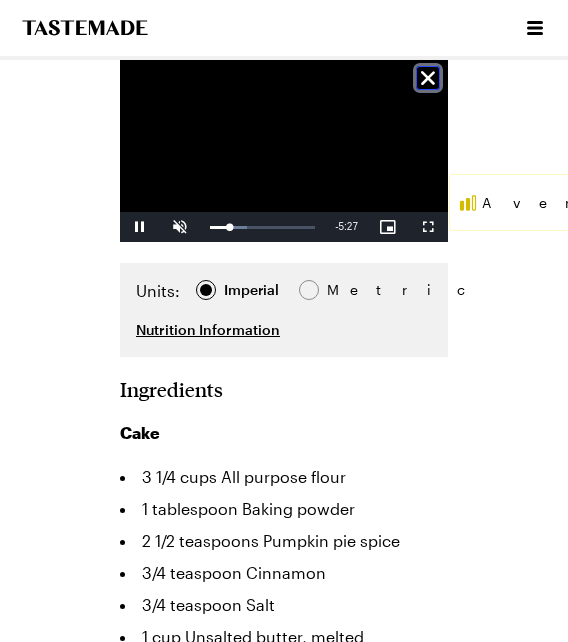 click 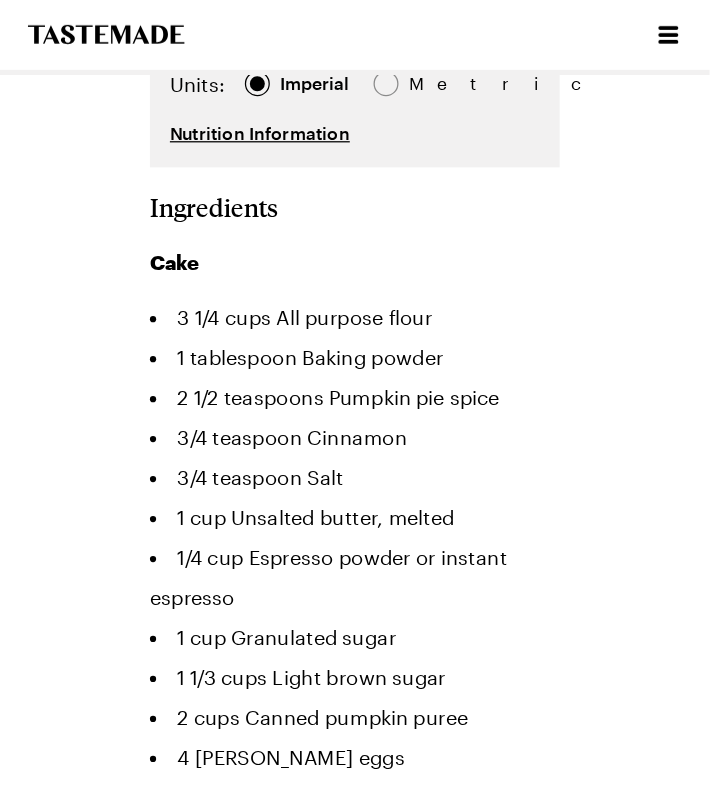 scroll, scrollTop: 1120, scrollLeft: 0, axis: vertical 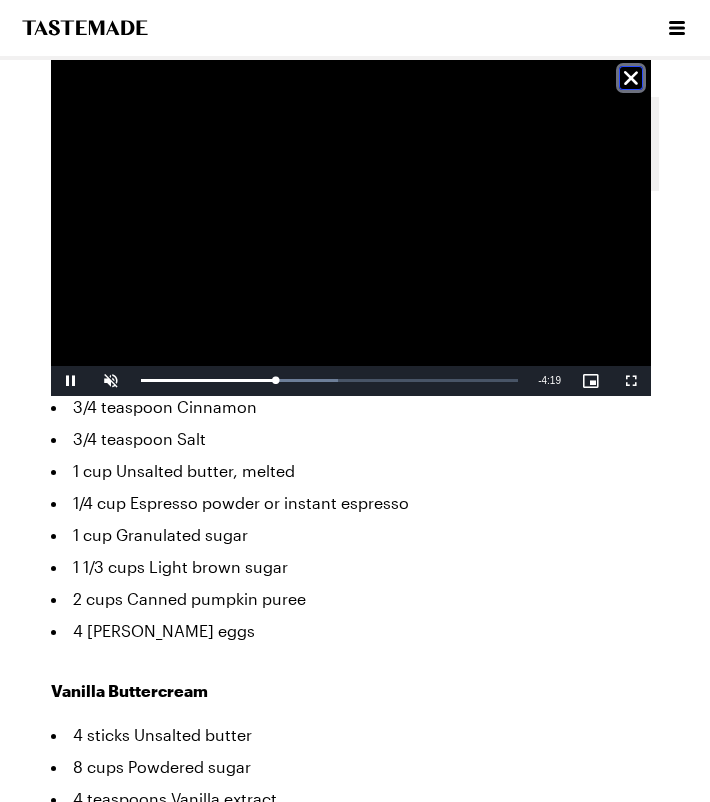 click 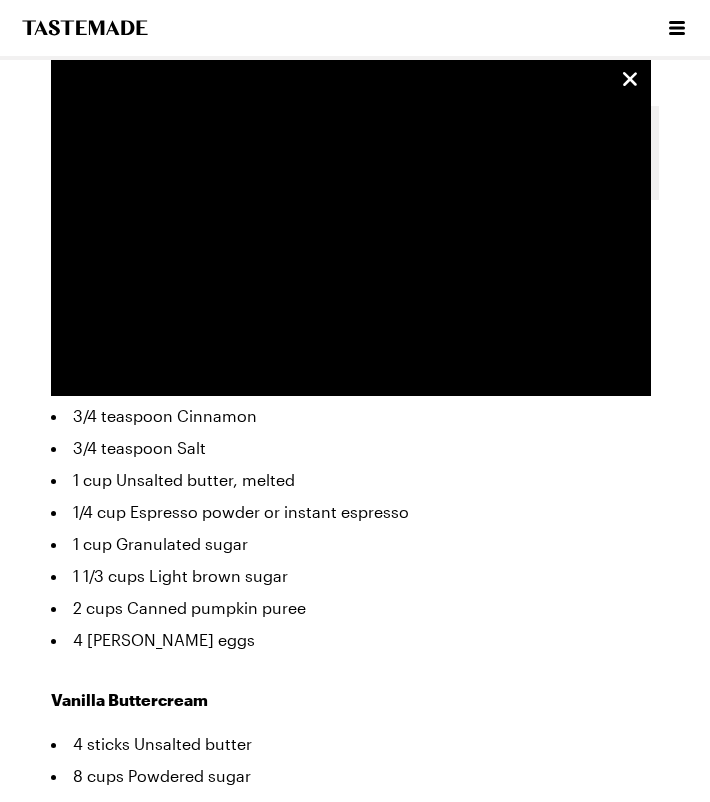 scroll, scrollTop: 1121, scrollLeft: 0, axis: vertical 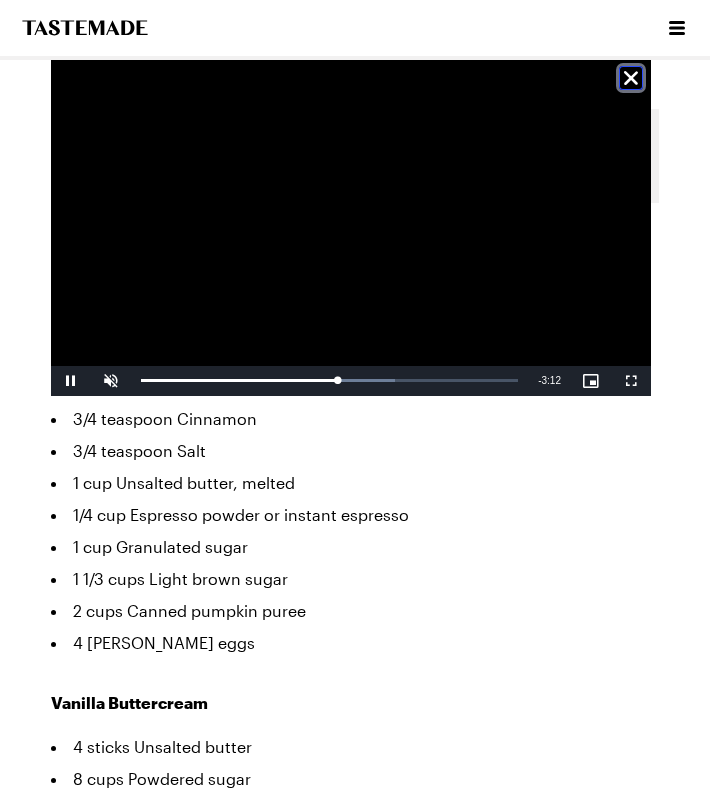 click 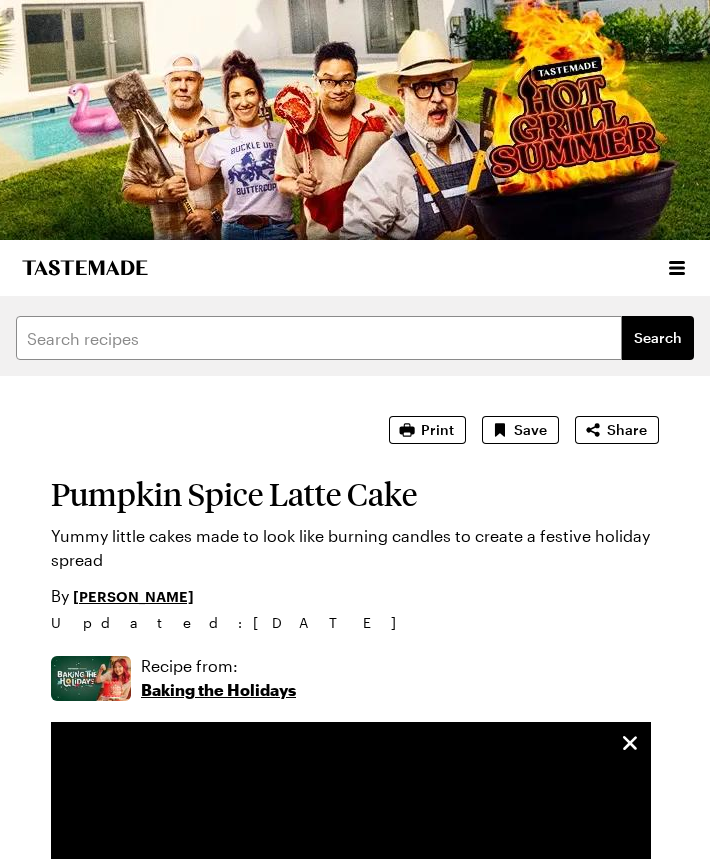 scroll, scrollTop: 1180, scrollLeft: 0, axis: vertical 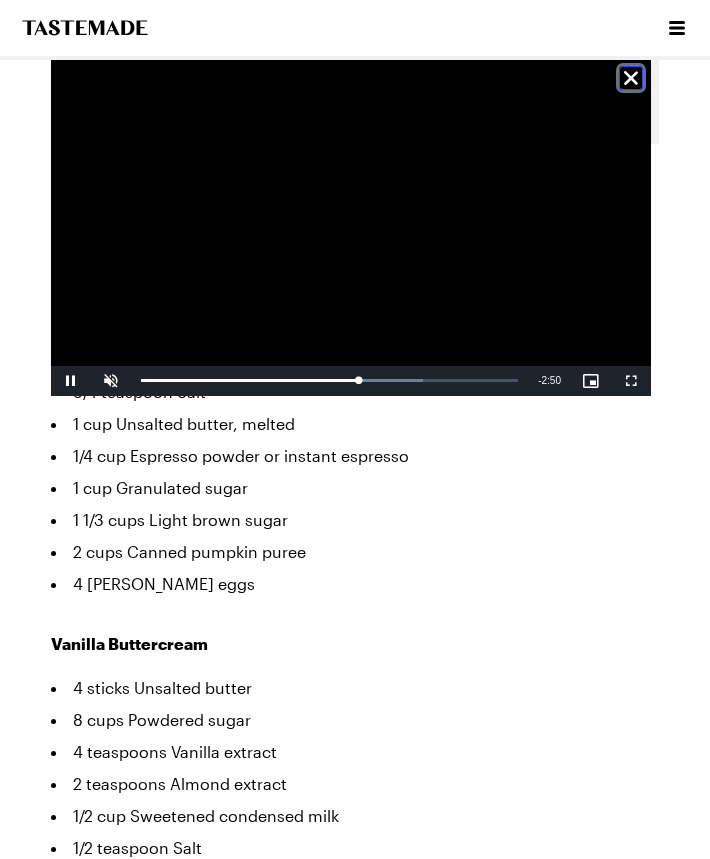 click 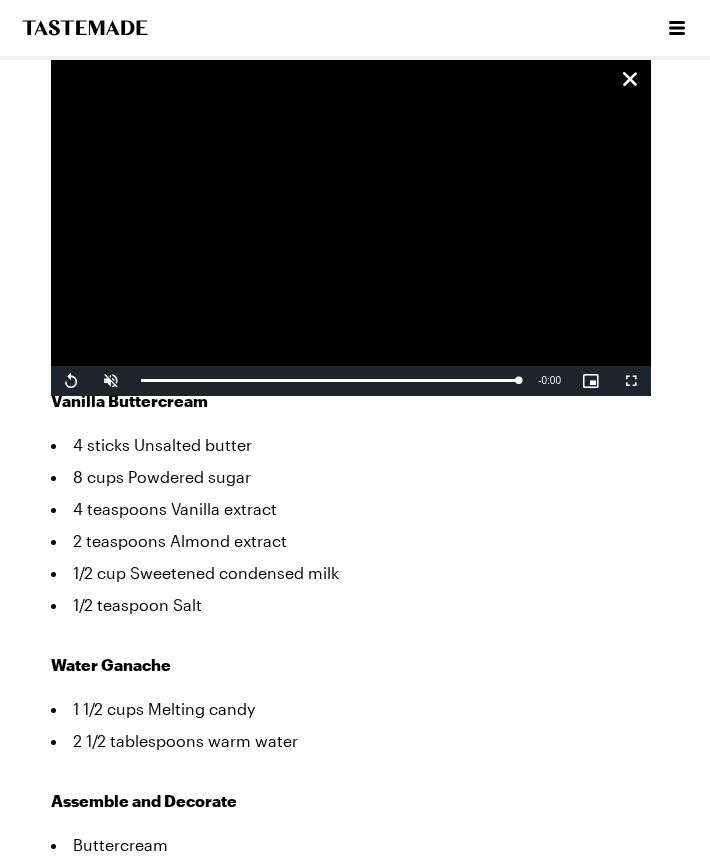 scroll, scrollTop: 1425, scrollLeft: 0, axis: vertical 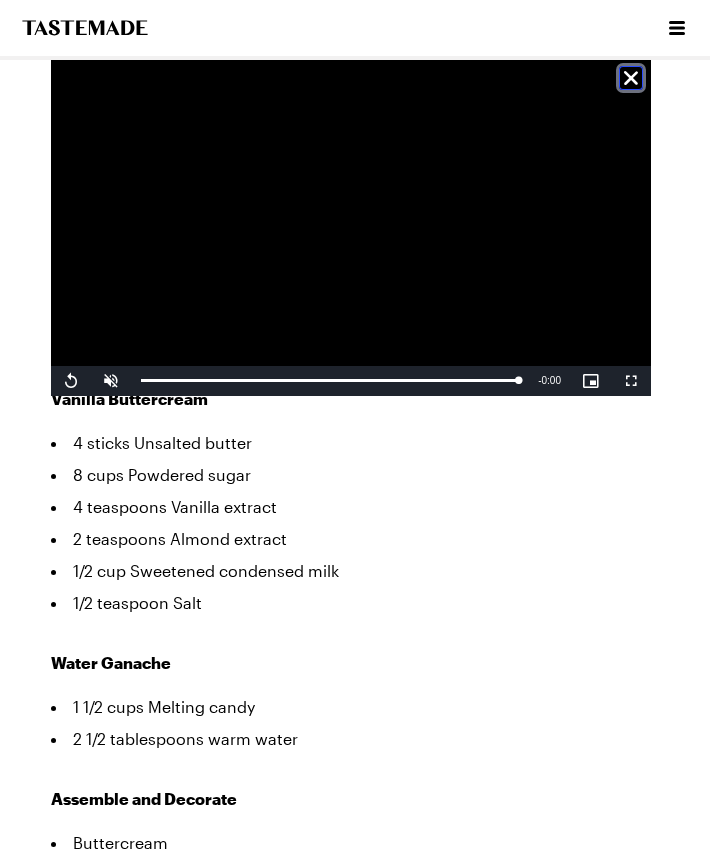 click 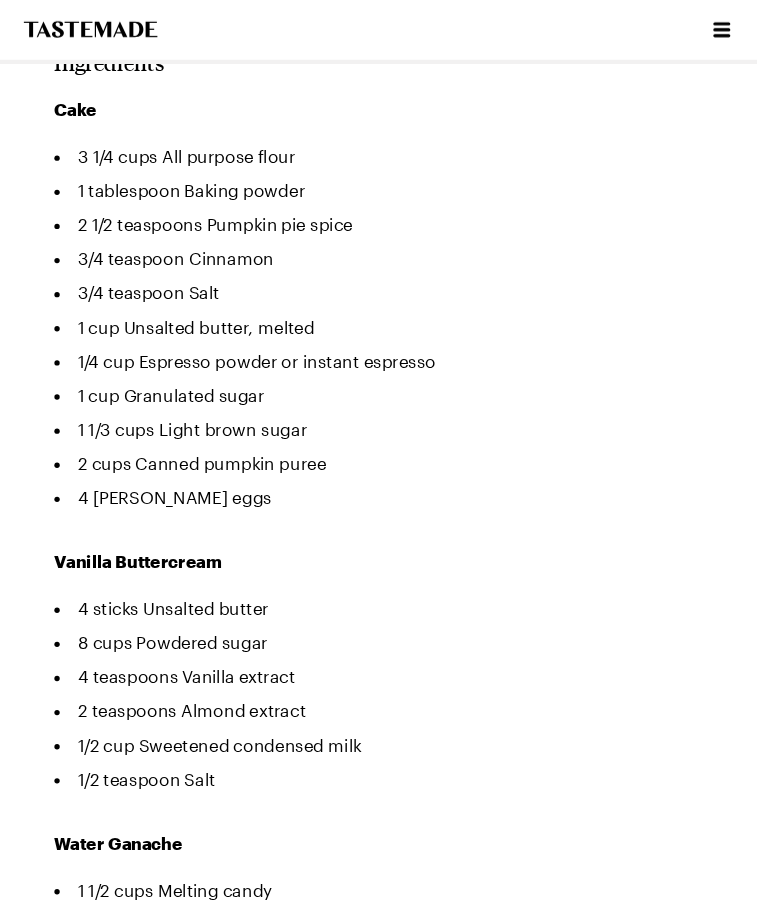 scroll, scrollTop: 1297, scrollLeft: 0, axis: vertical 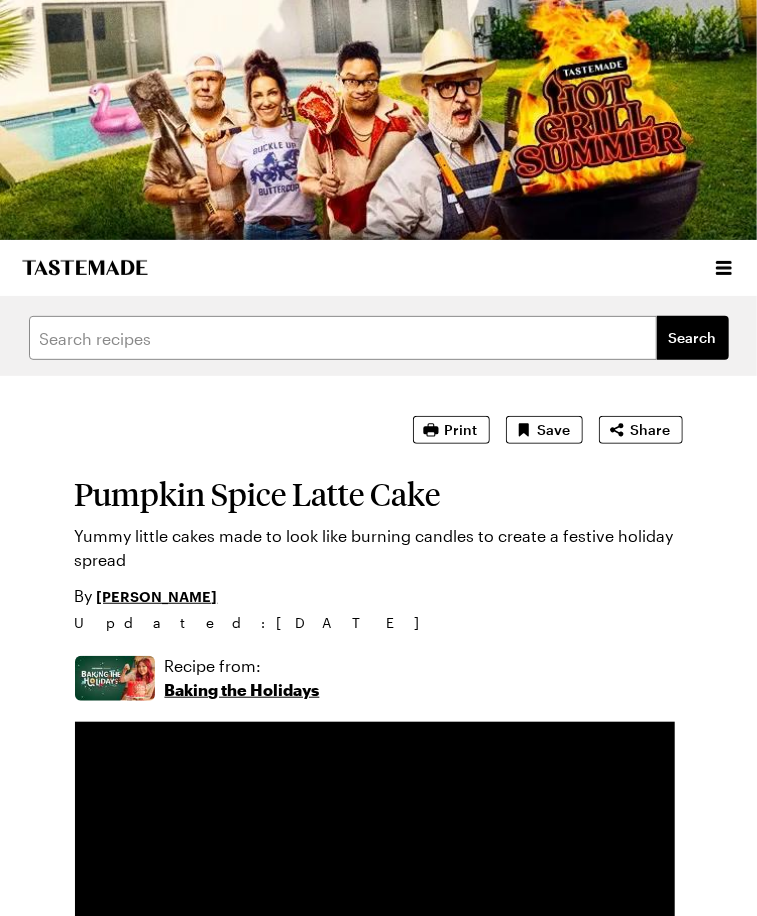 type on "x" 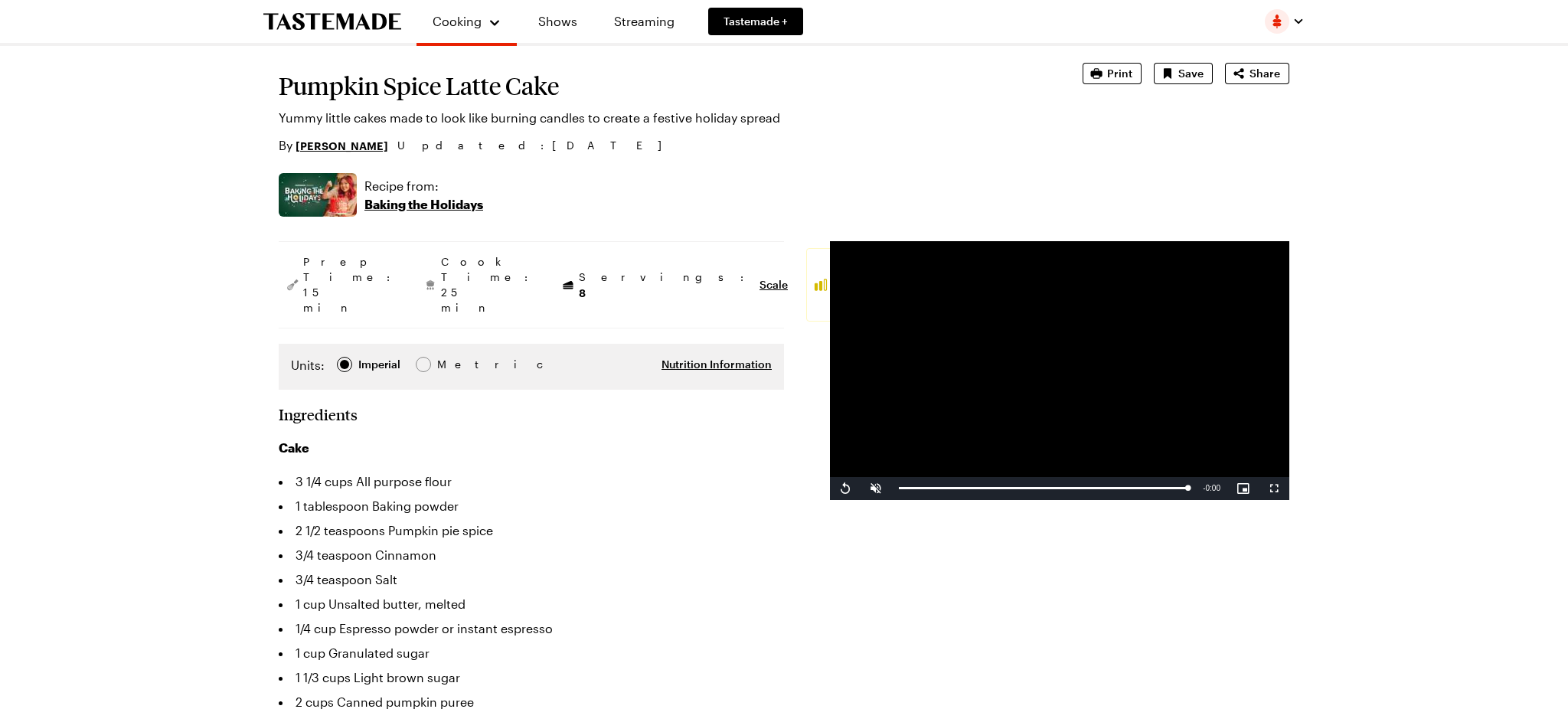 scroll, scrollTop: 204, scrollLeft: 0, axis: vertical 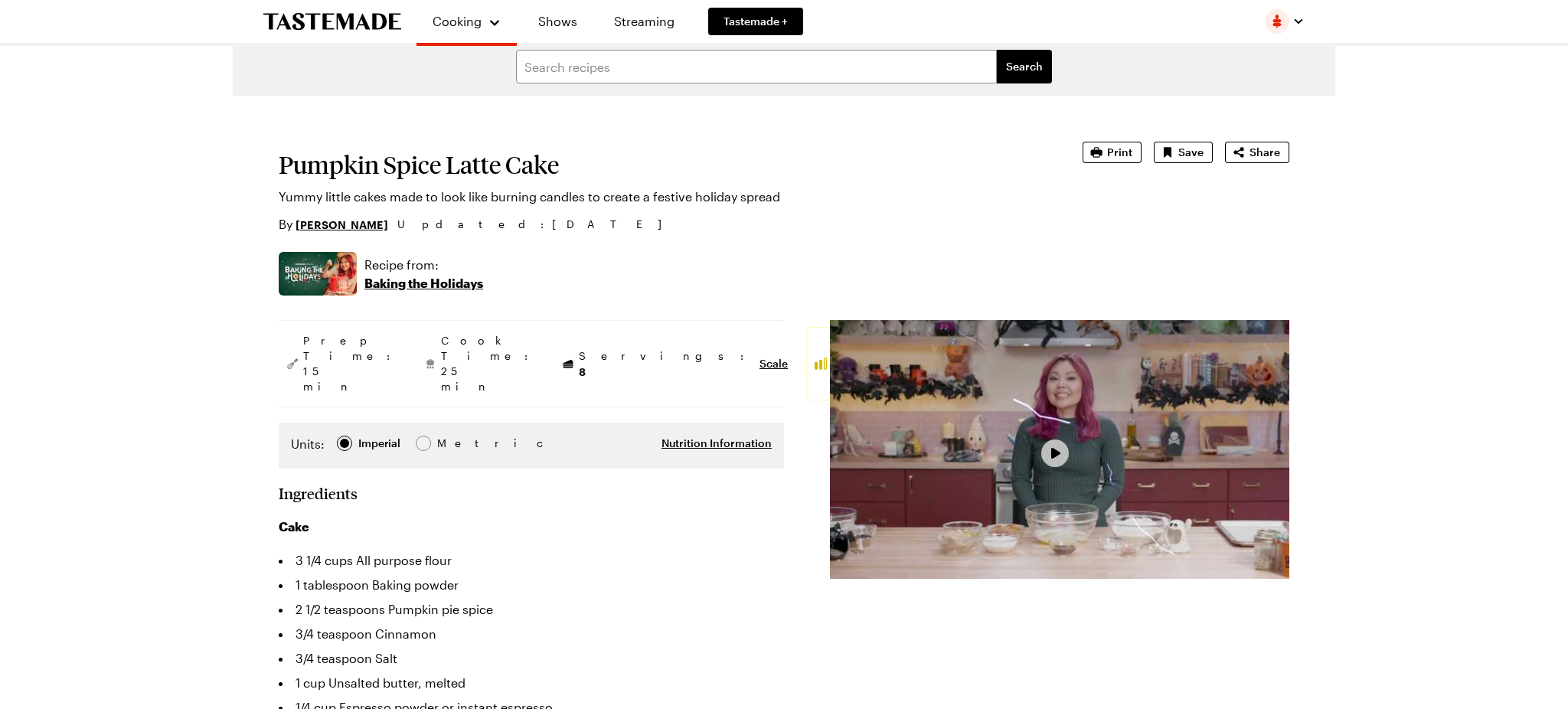 click at bounding box center [1055, 453] 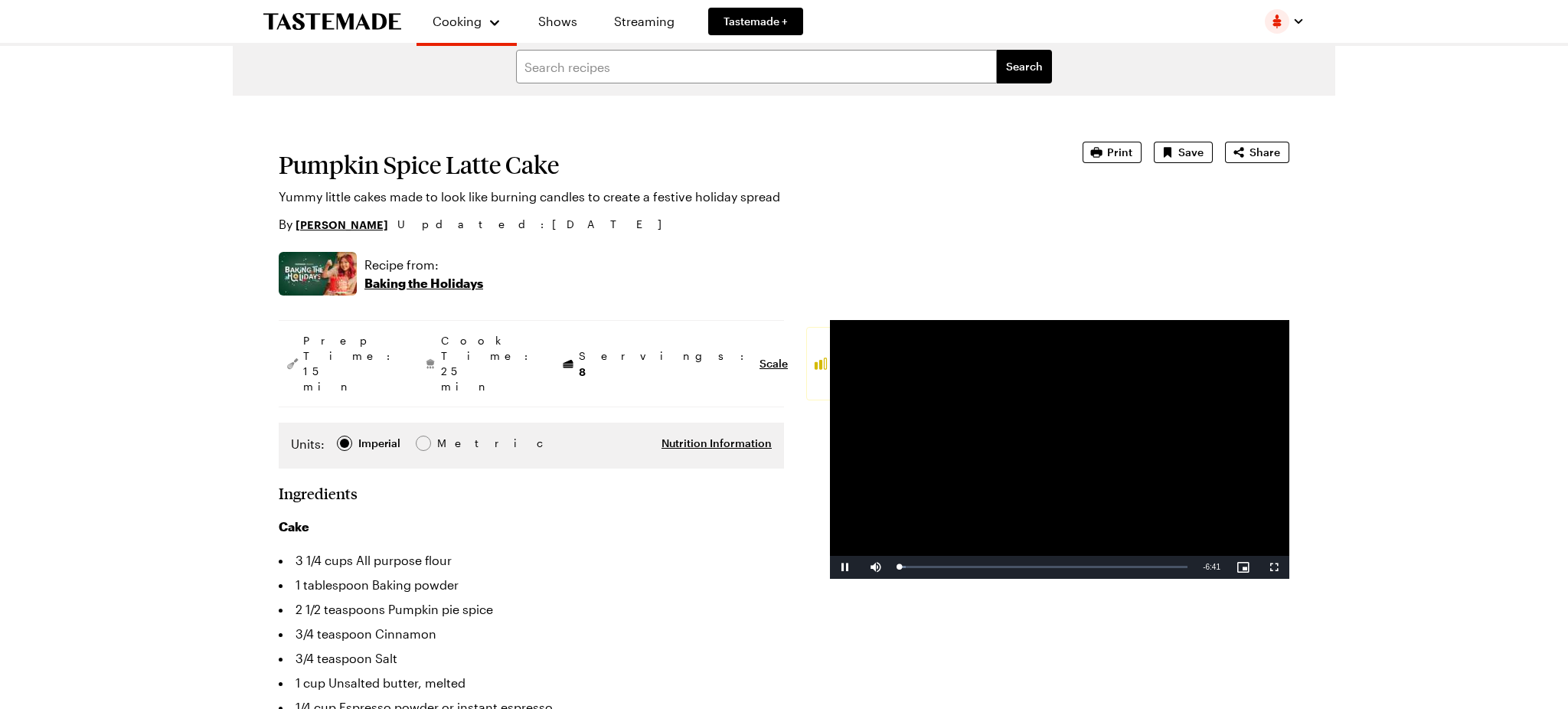 scroll, scrollTop: 0, scrollLeft: 0, axis: both 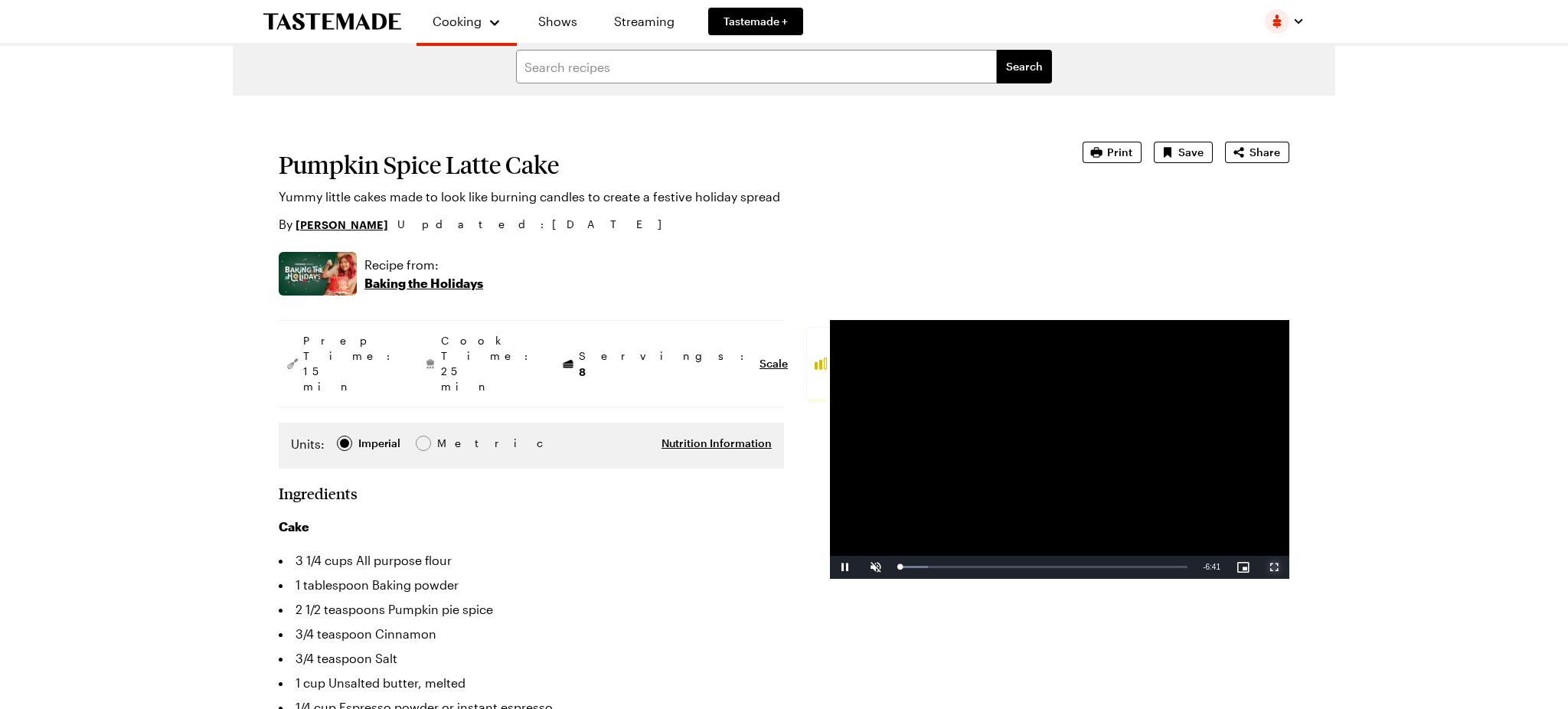 click at bounding box center [1274, 567] 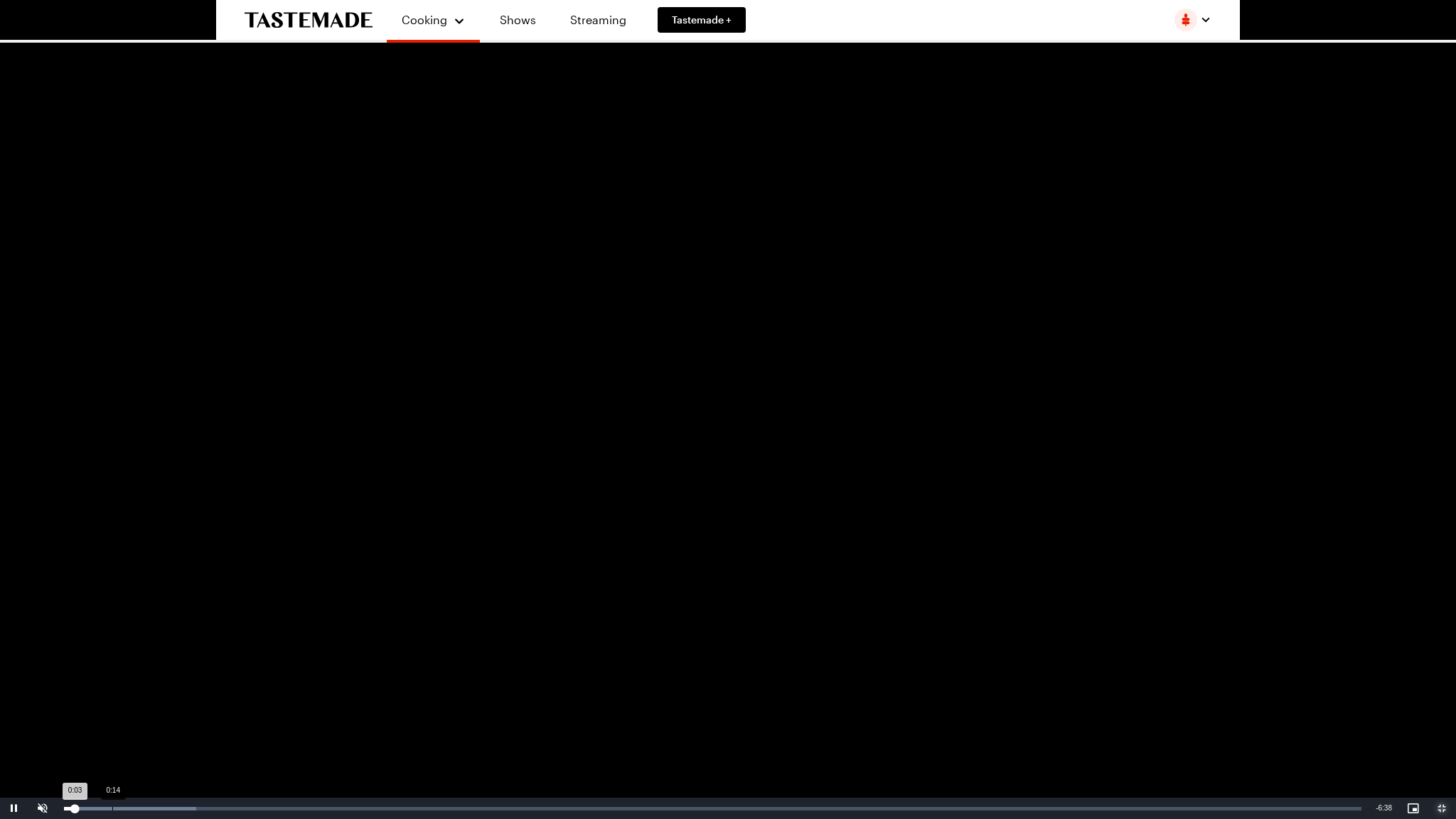 click on "Loaded :  10.17% 0:14 0:03" at bounding box center (712, 808) 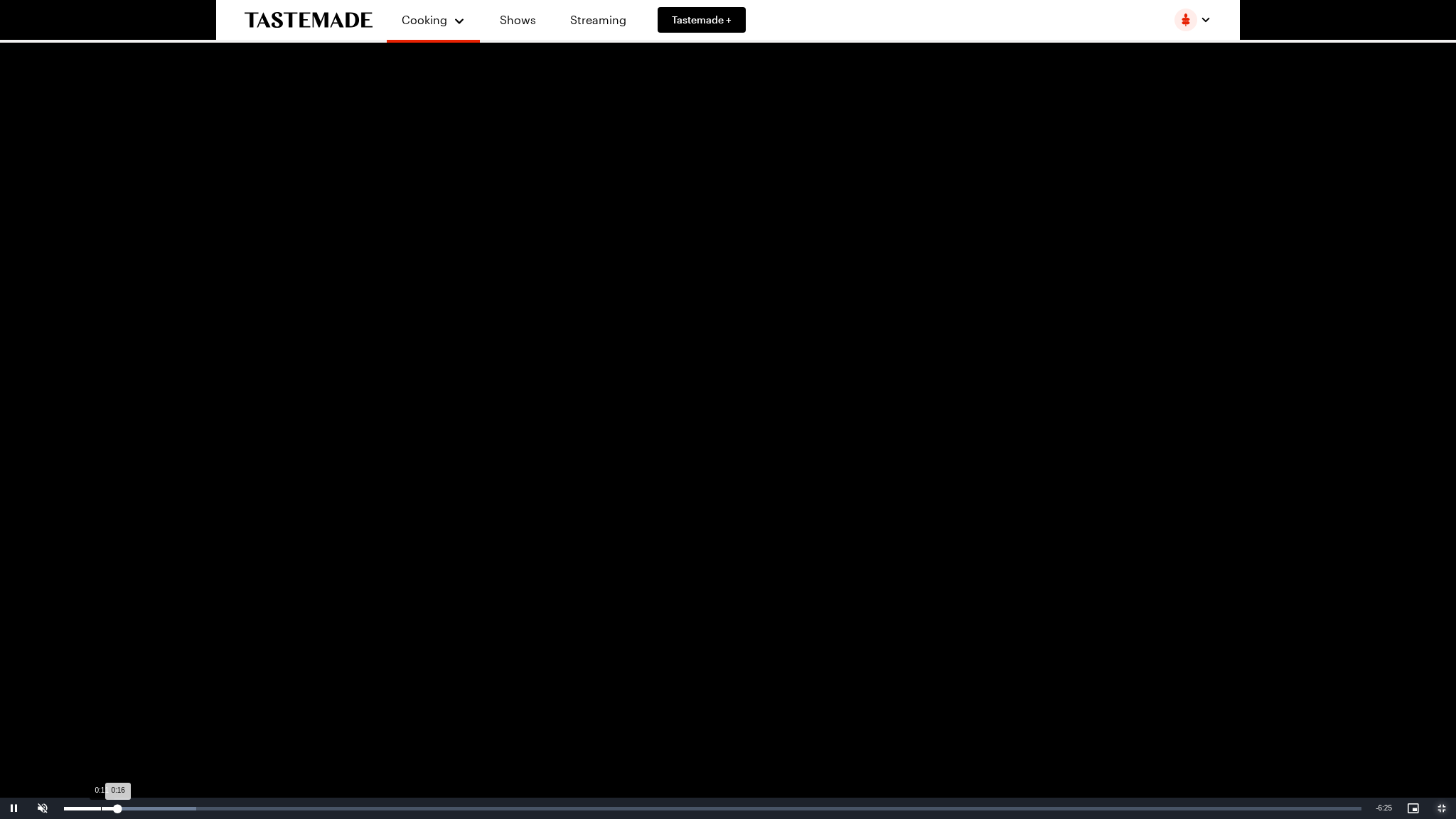 click on "Loaded :  10.17% 0:11 0:16" at bounding box center (712, 808) 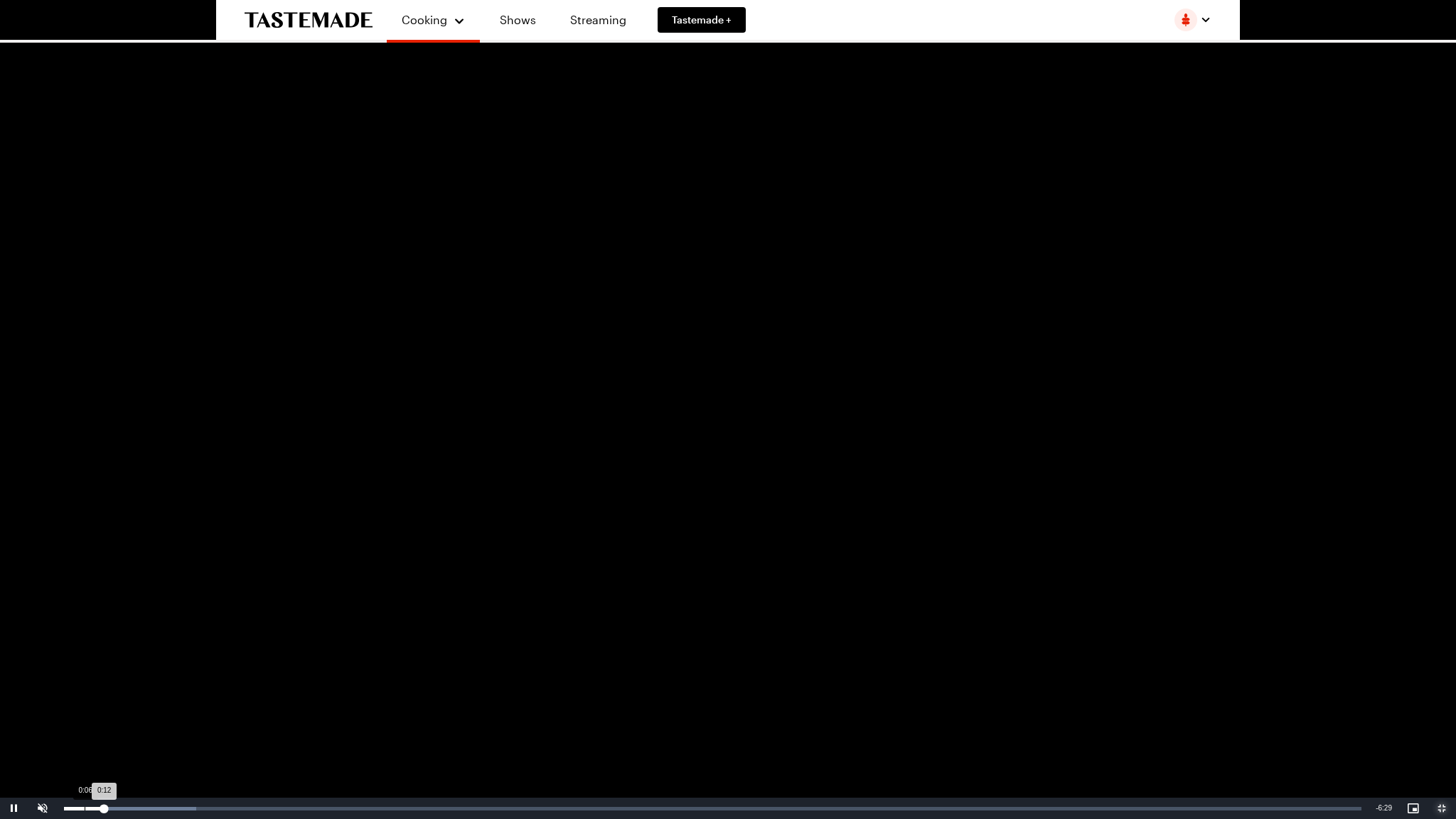 click on "Loaded :  10.17% 0:06 0:12" at bounding box center [712, 808] 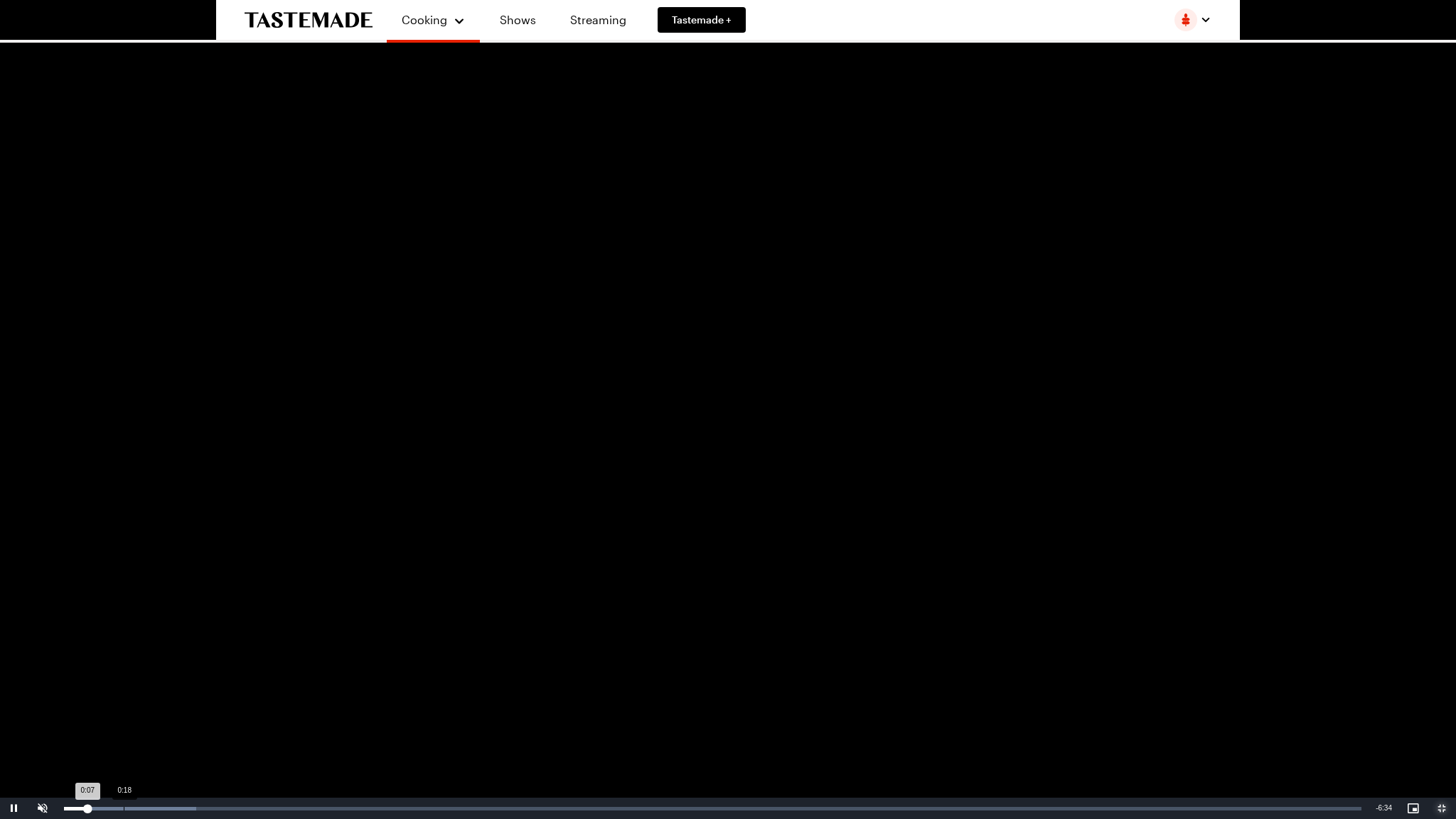 click on "Loaded :  10.17% 0:18 0:07" at bounding box center [712, 808] 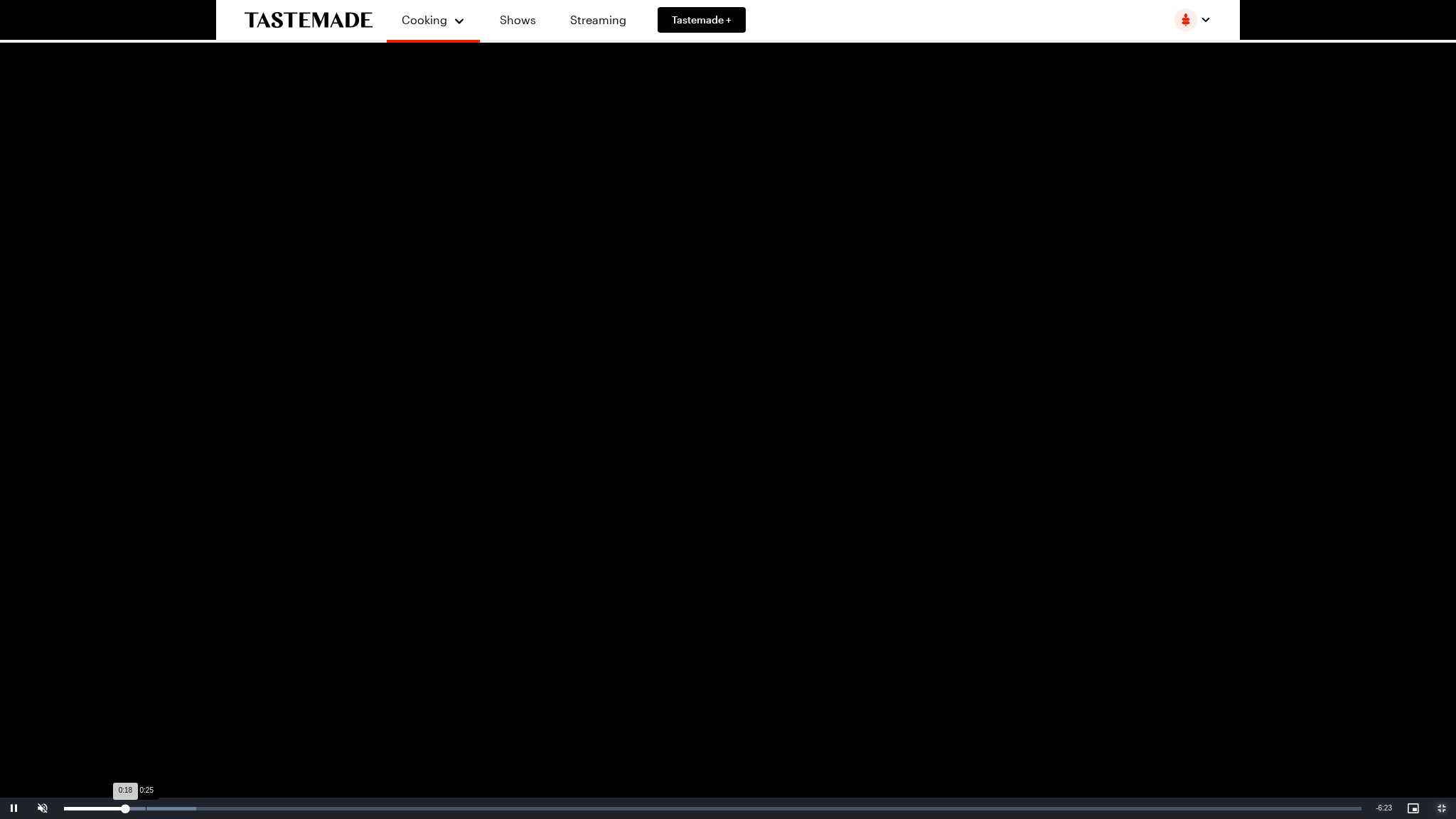 click on "Loaded :  10.17% 0:25 0:18" at bounding box center [712, 808] 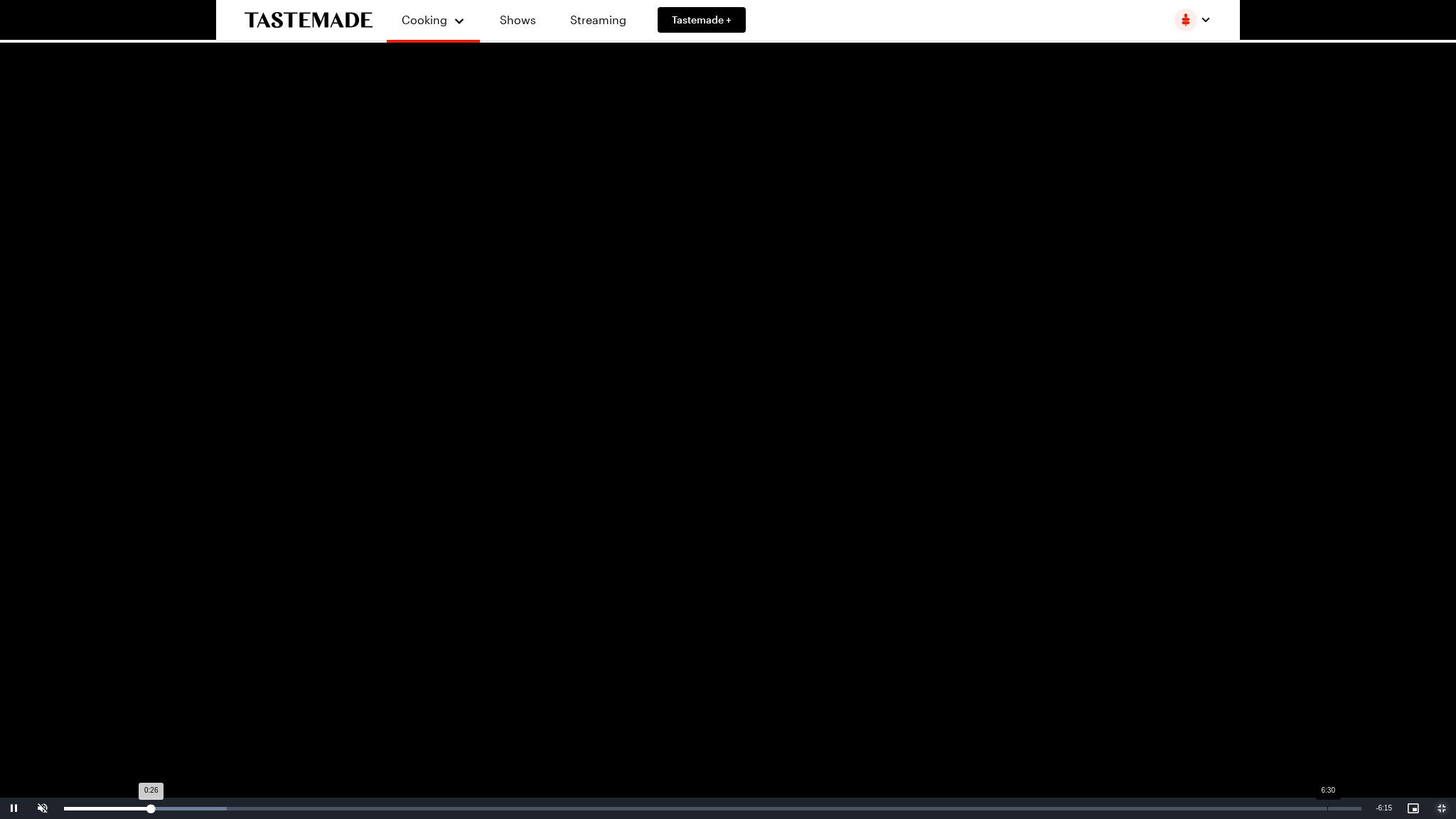 click on "Loaded :  12.52% 6:30 0:26" at bounding box center (712, 808) 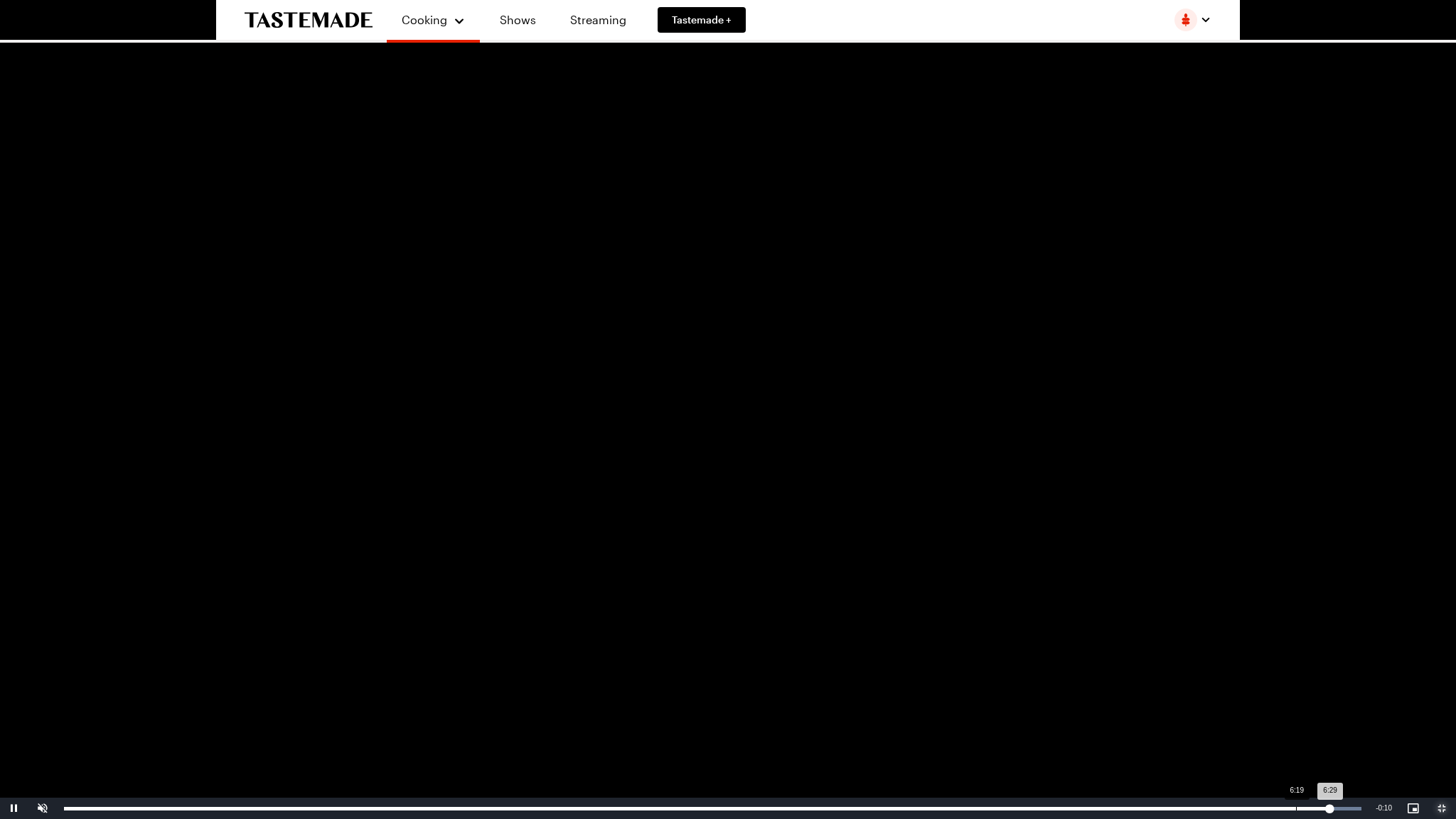 click on "Loaded :  100.00% 6:19 6:29" at bounding box center (712, 808) 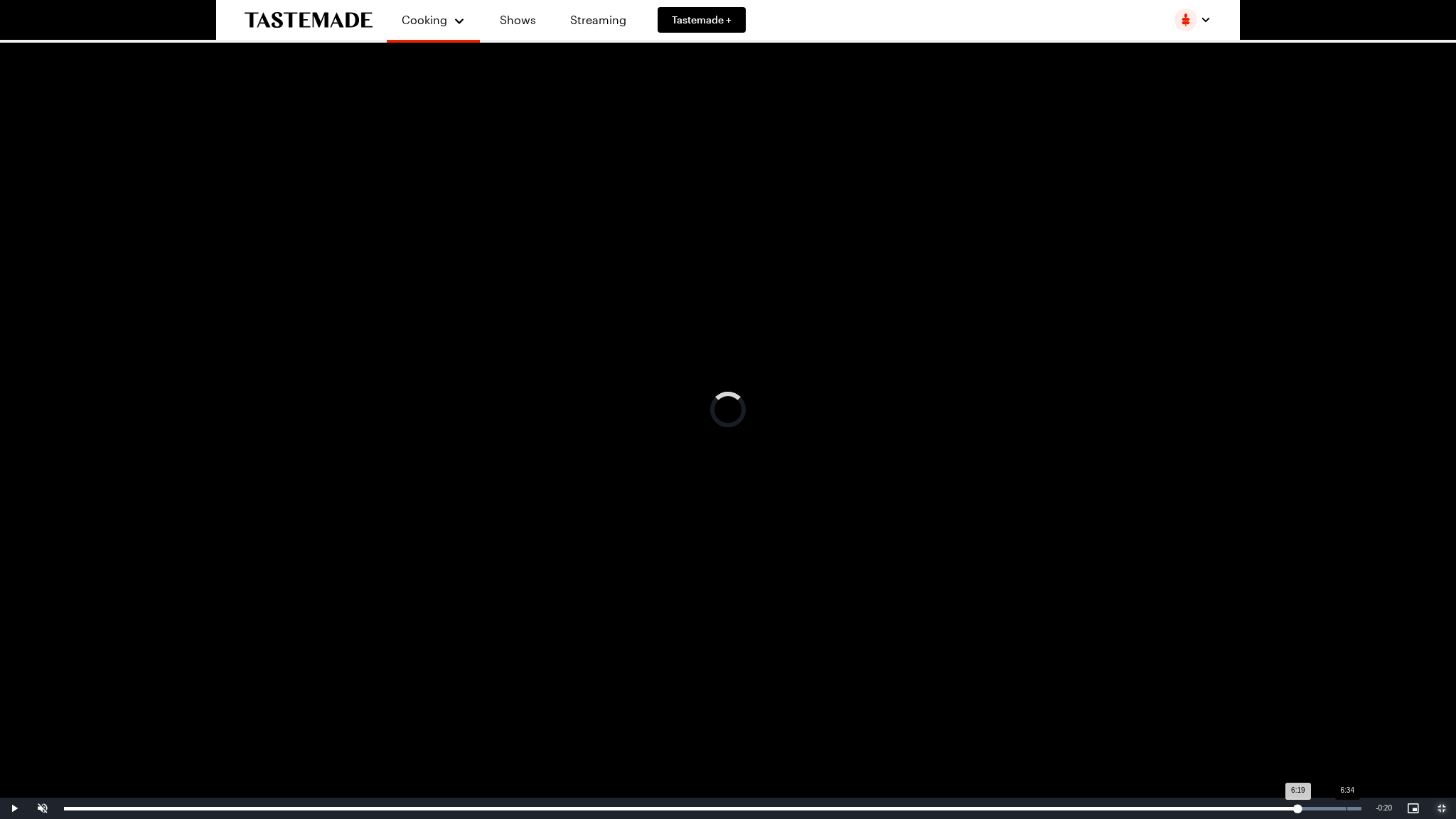 click on "Loaded :  100.00% 6:34 6:19" at bounding box center (712, 808) 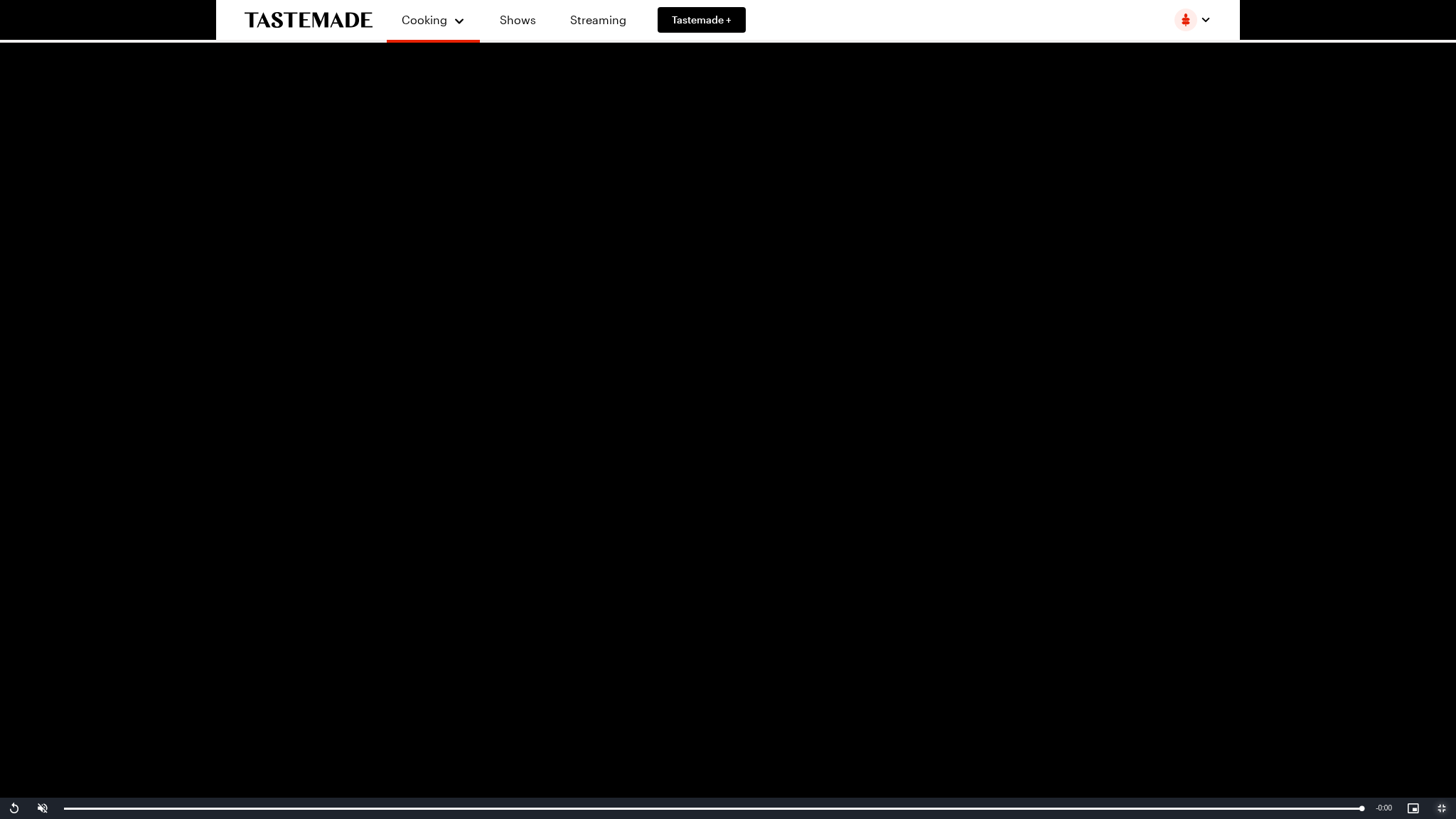 click at bounding box center (1442, 808) 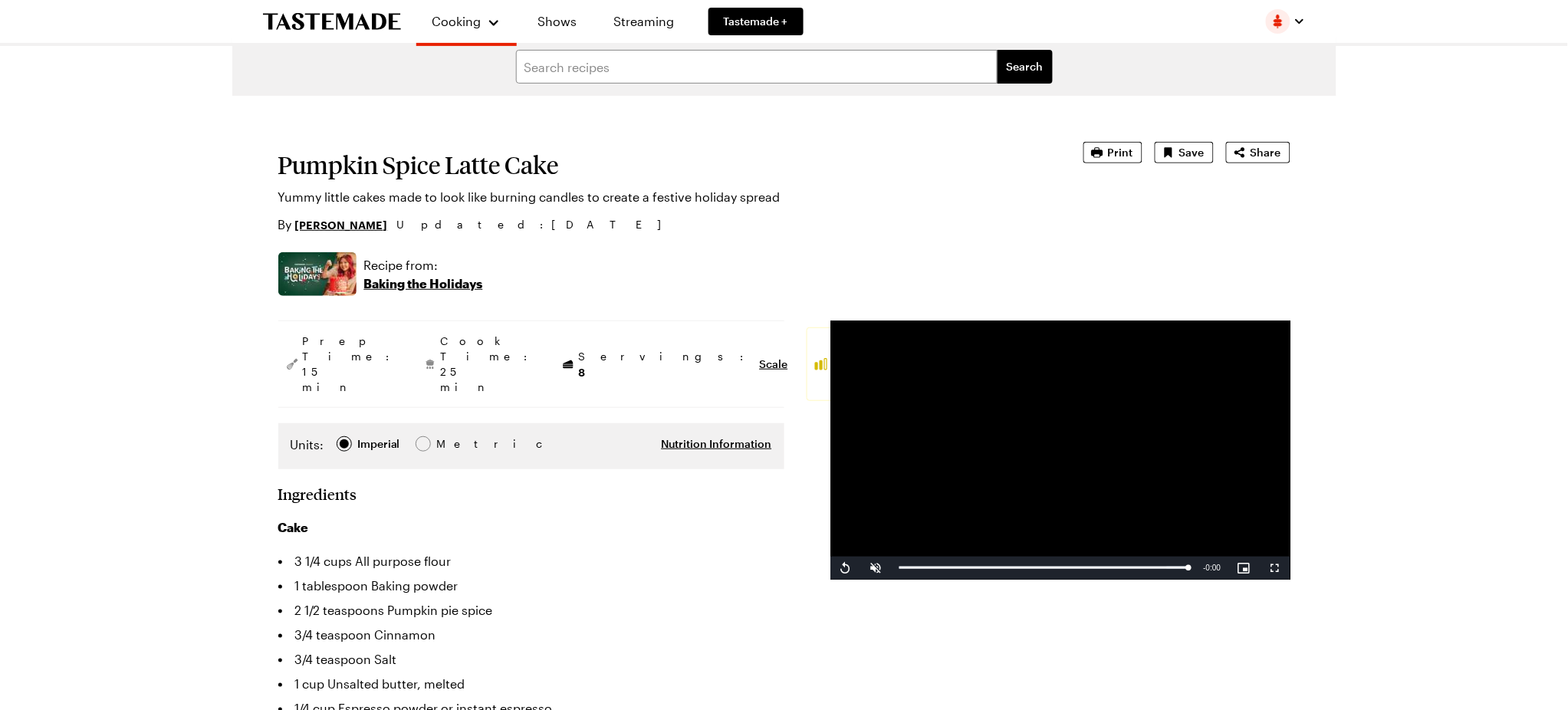 type on "x" 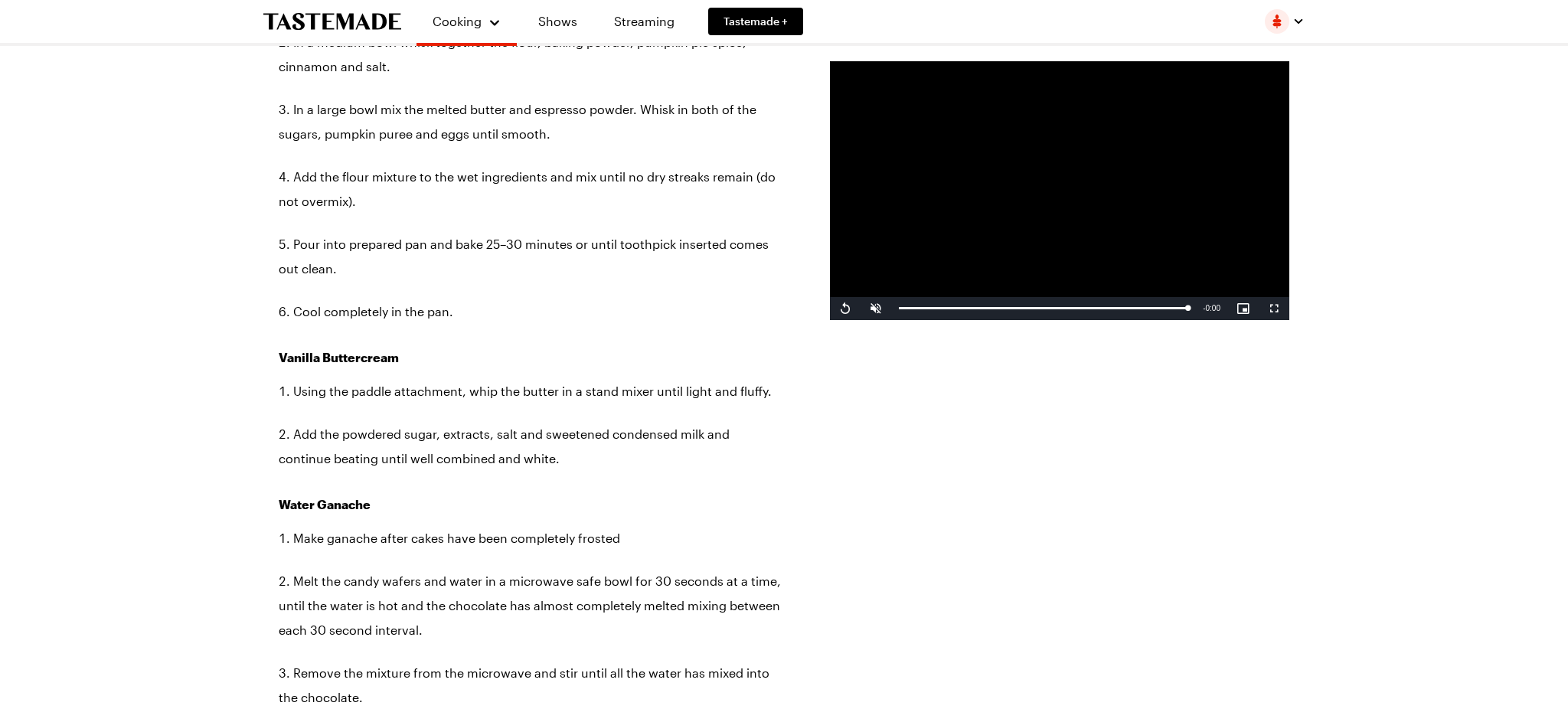 scroll, scrollTop: 1688, scrollLeft: 0, axis: vertical 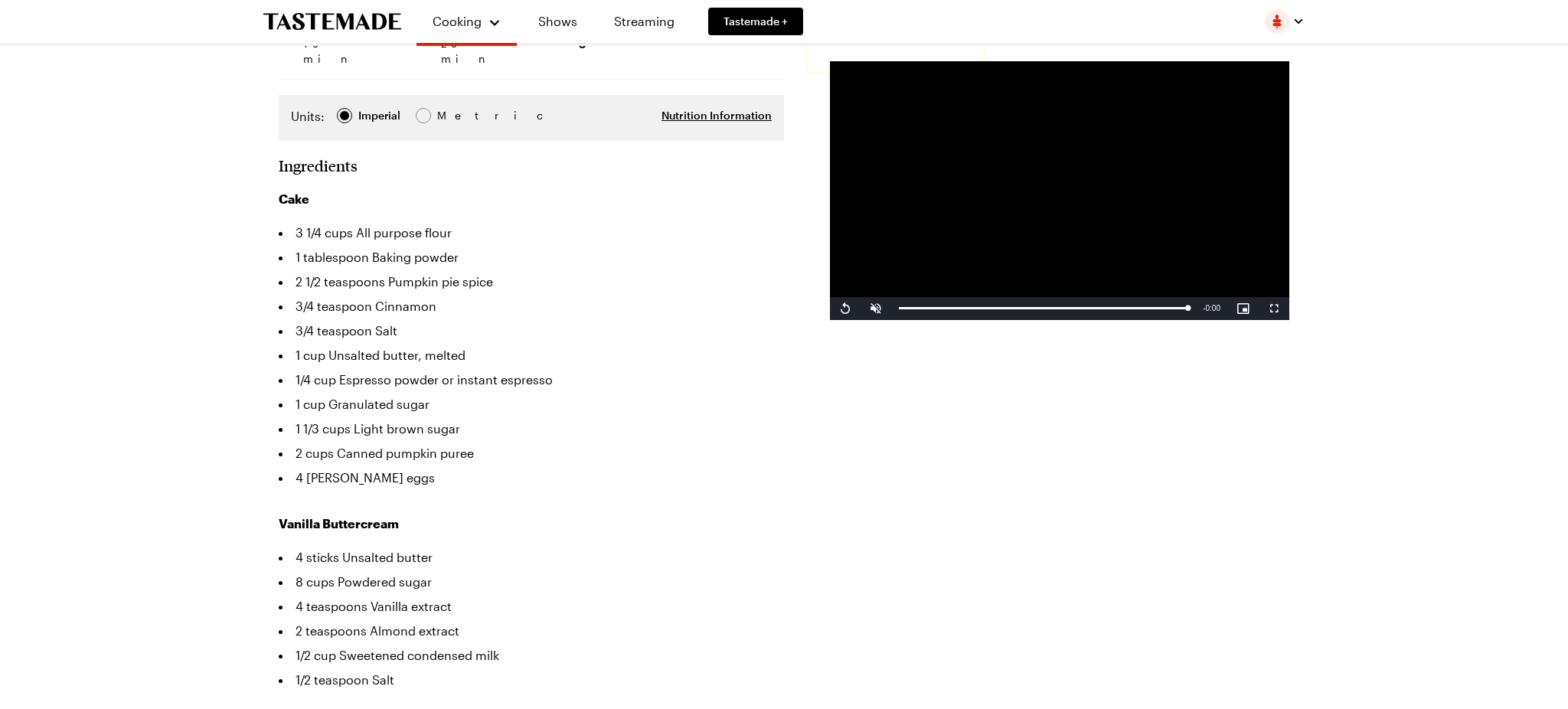 click on "Ingredients" at bounding box center (318, 165) 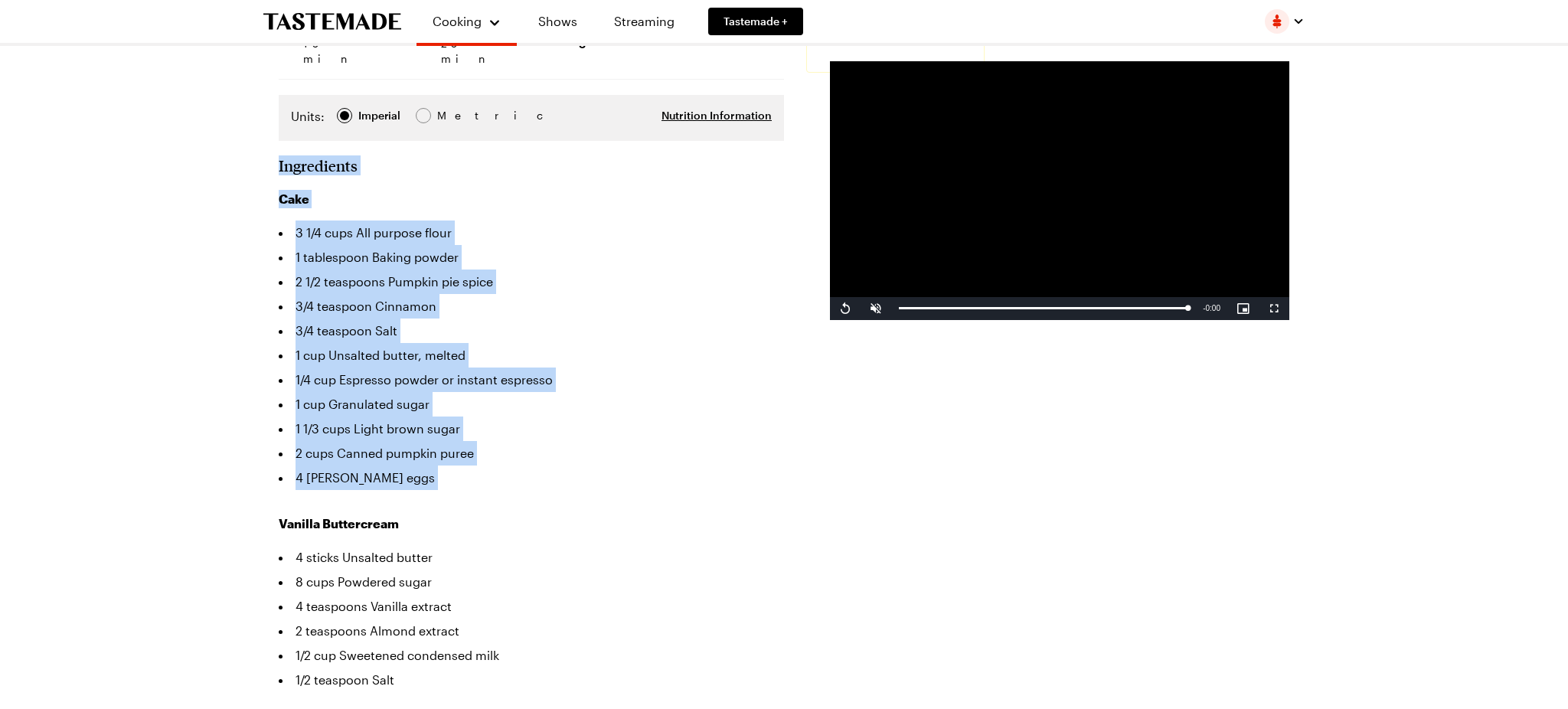 drag, startPoint x: 324, startPoint y: 123, endPoint x: 456, endPoint y: 428, distance: 332.33868 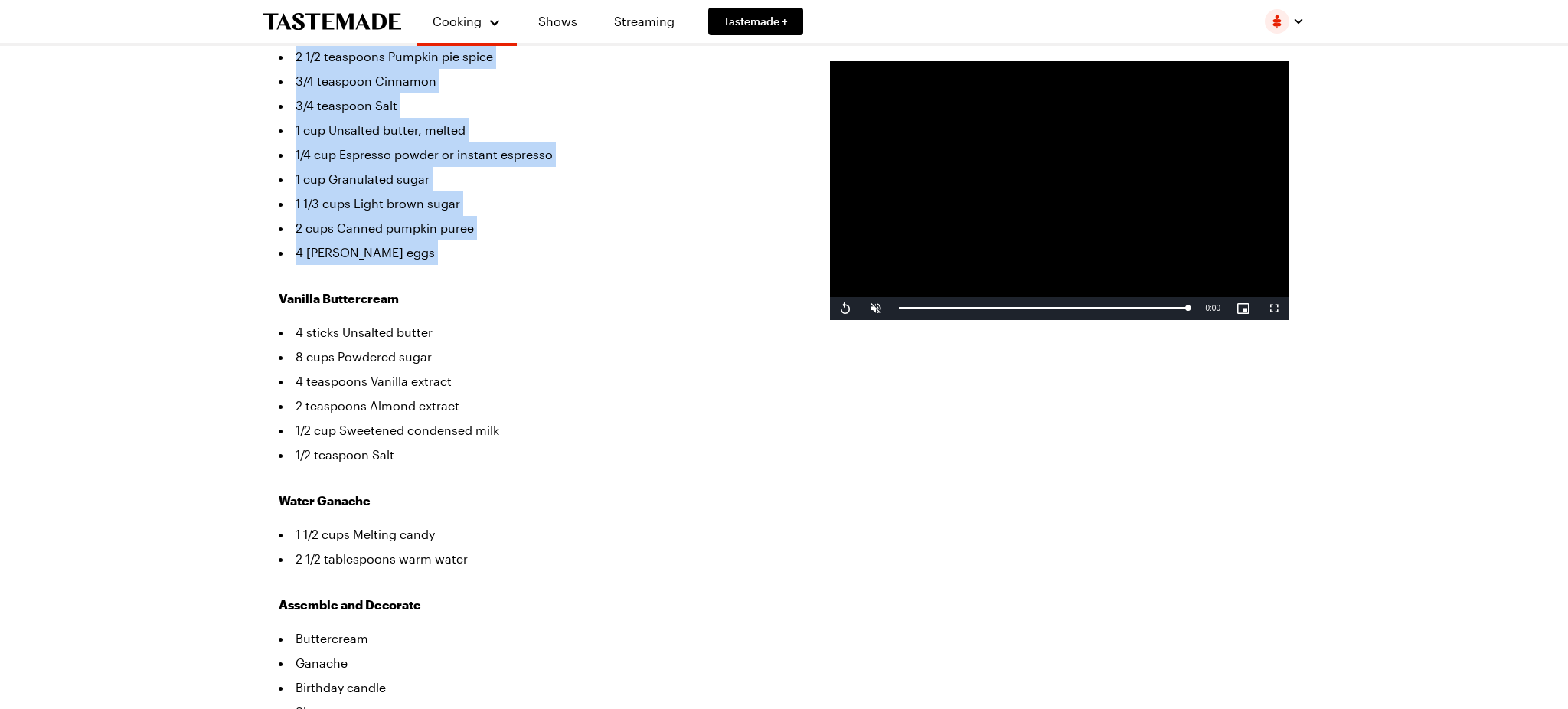 scroll, scrollTop: 679, scrollLeft: 0, axis: vertical 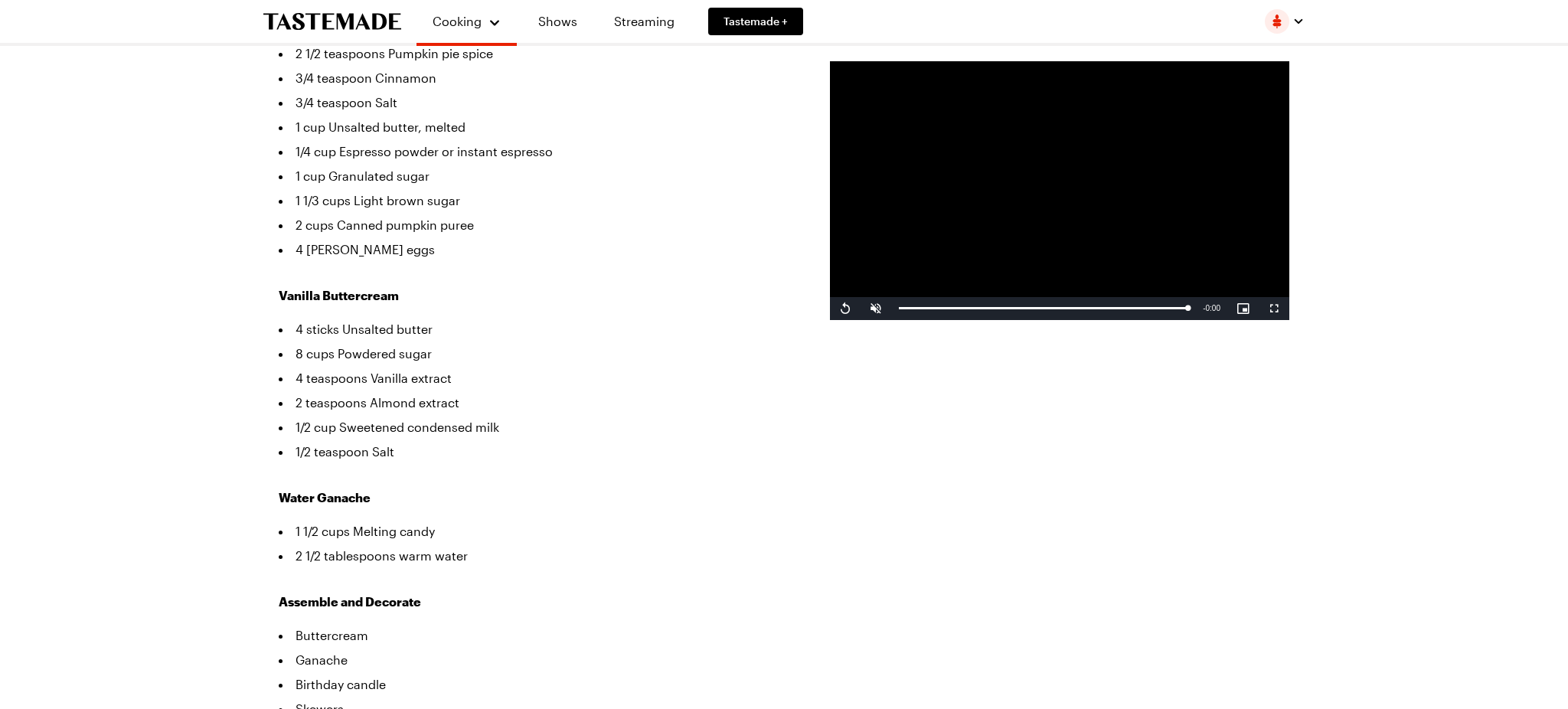 click on "Vanilla Buttercream" at bounding box center [531, 296] 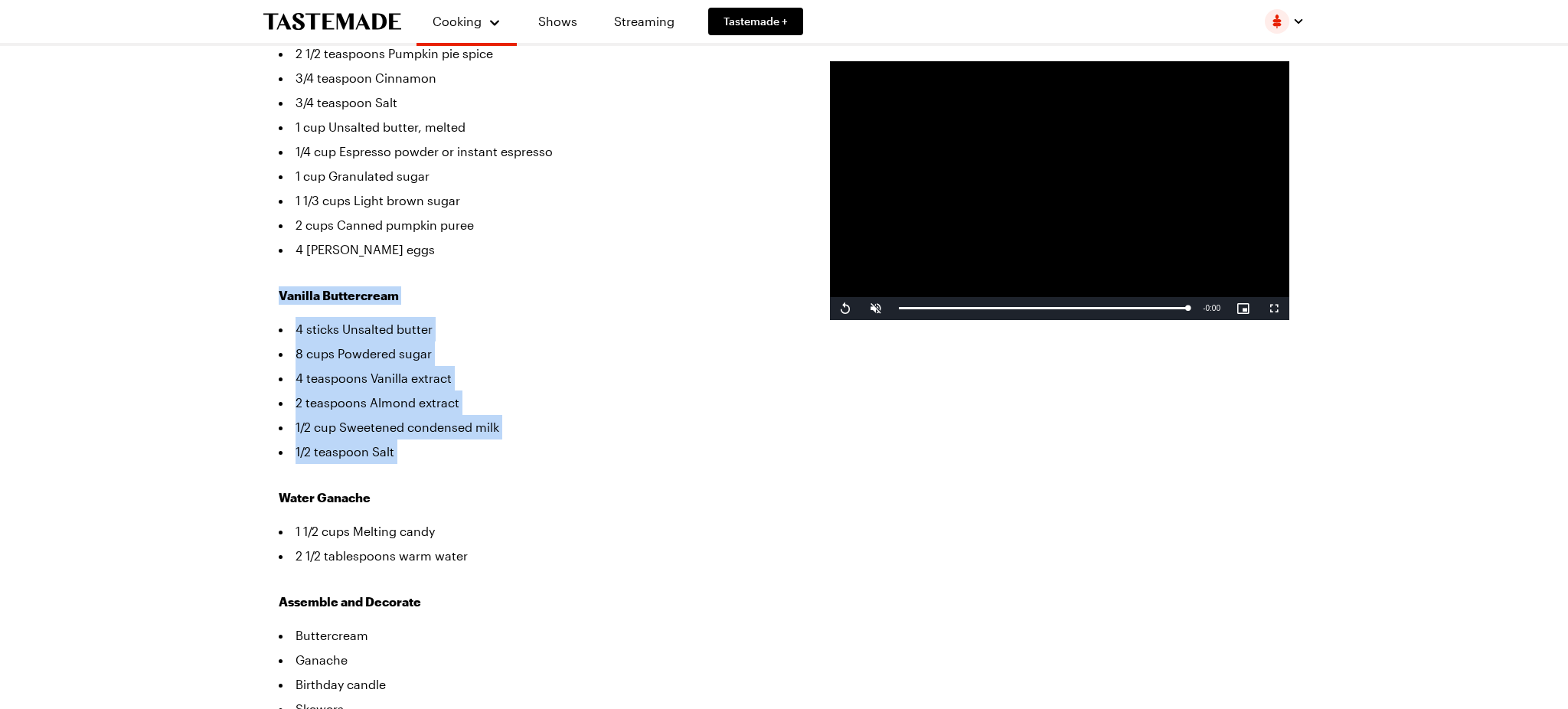 drag, startPoint x: 307, startPoint y: 249, endPoint x: 448, endPoint y: 411, distance: 214.76732 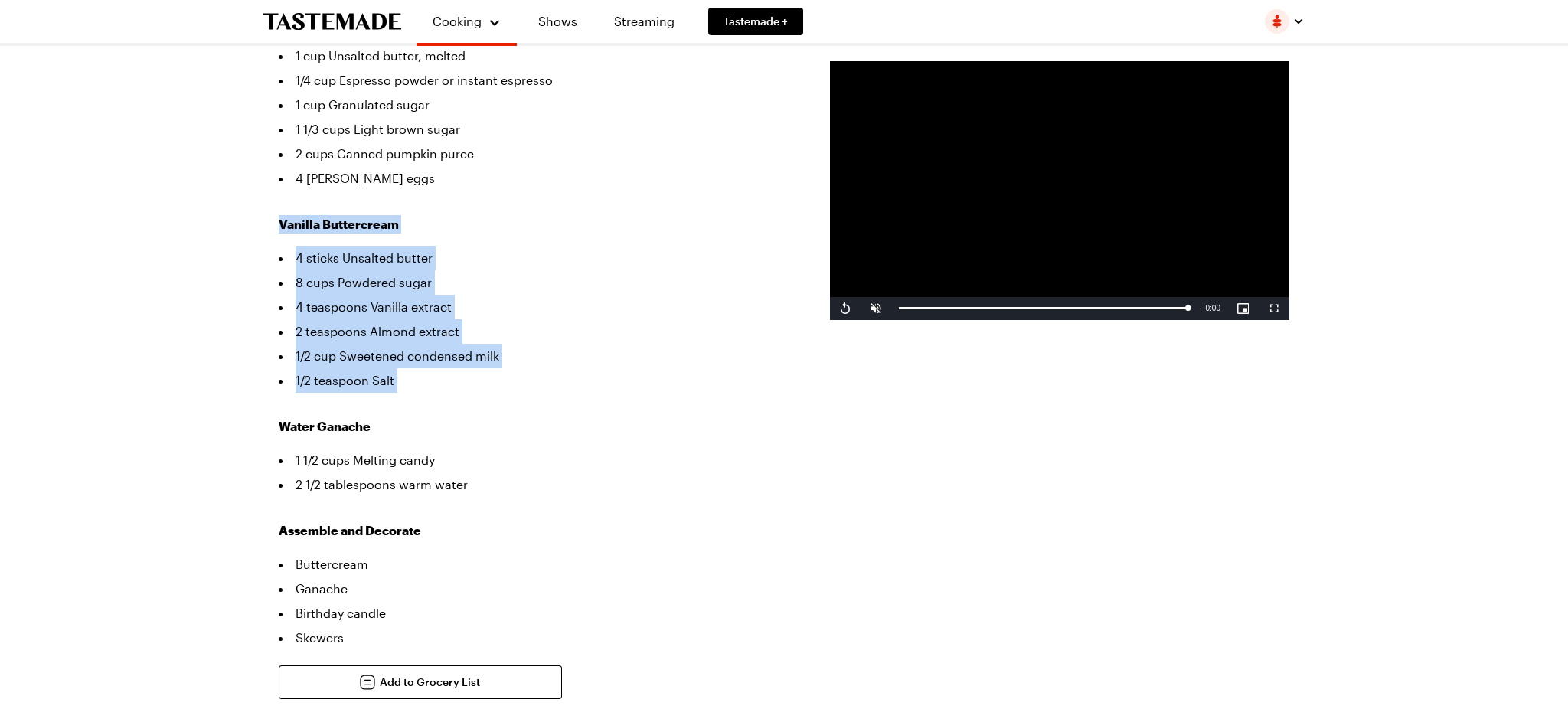 scroll, scrollTop: 757, scrollLeft: 0, axis: vertical 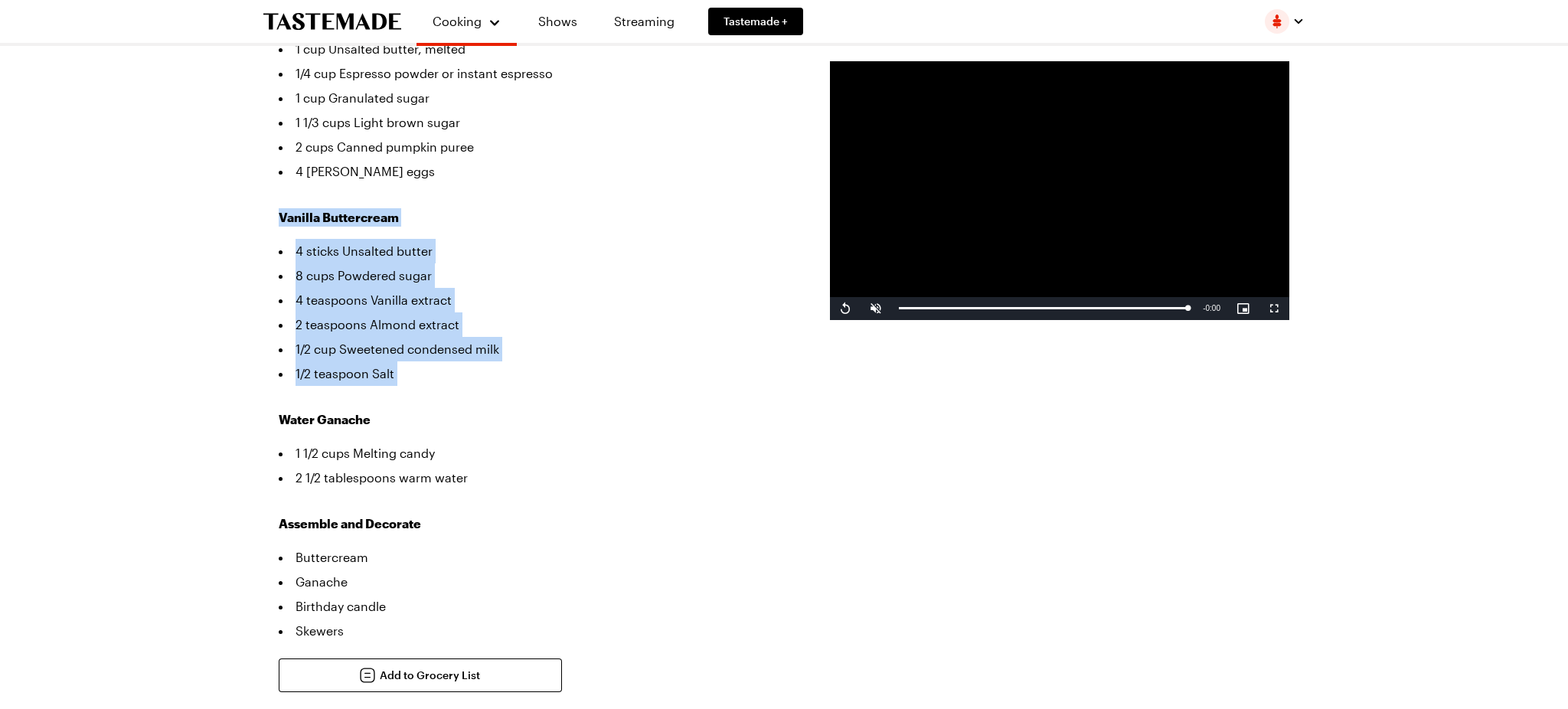 click on "Vanilla Buttercream" at bounding box center [531, 217] 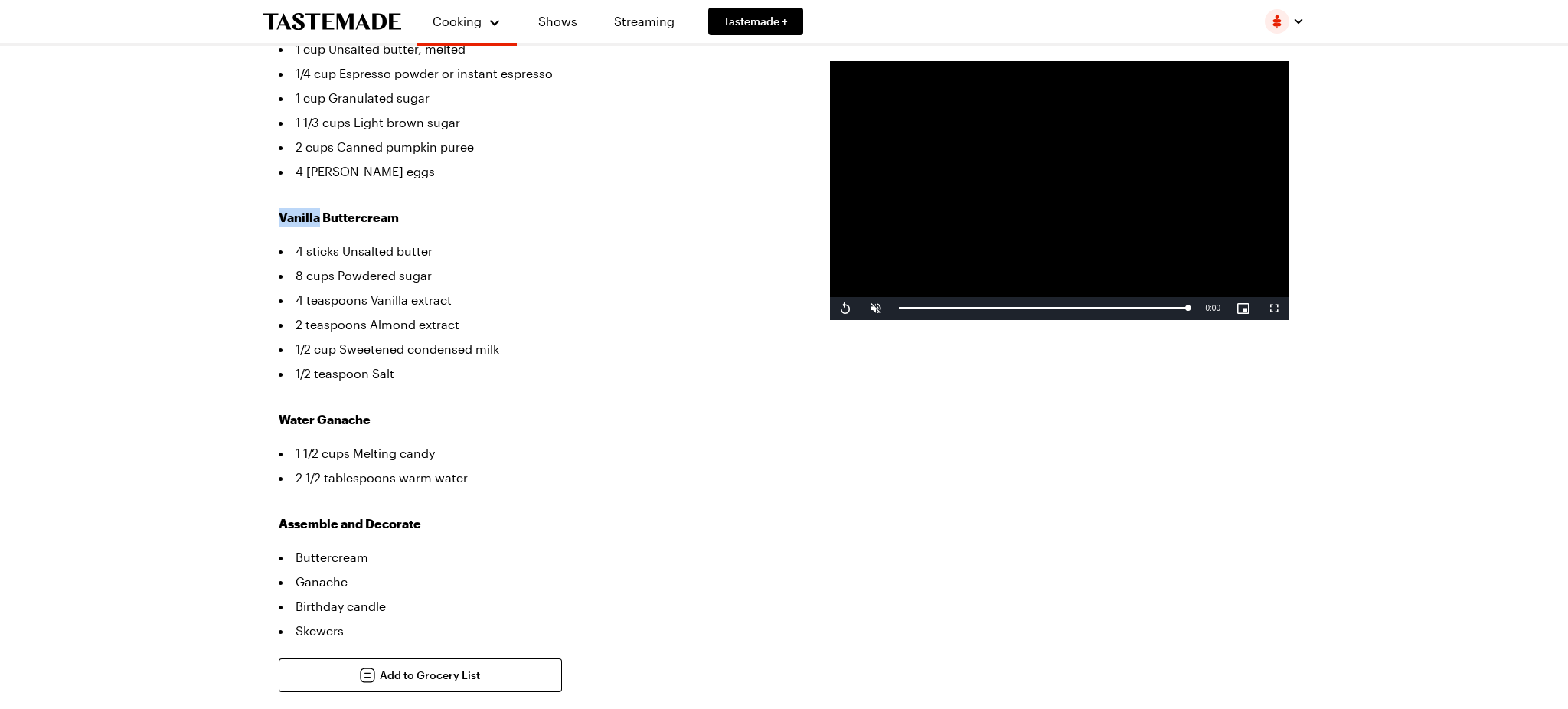 click on "Vanilla Buttercream" at bounding box center (531, 217) 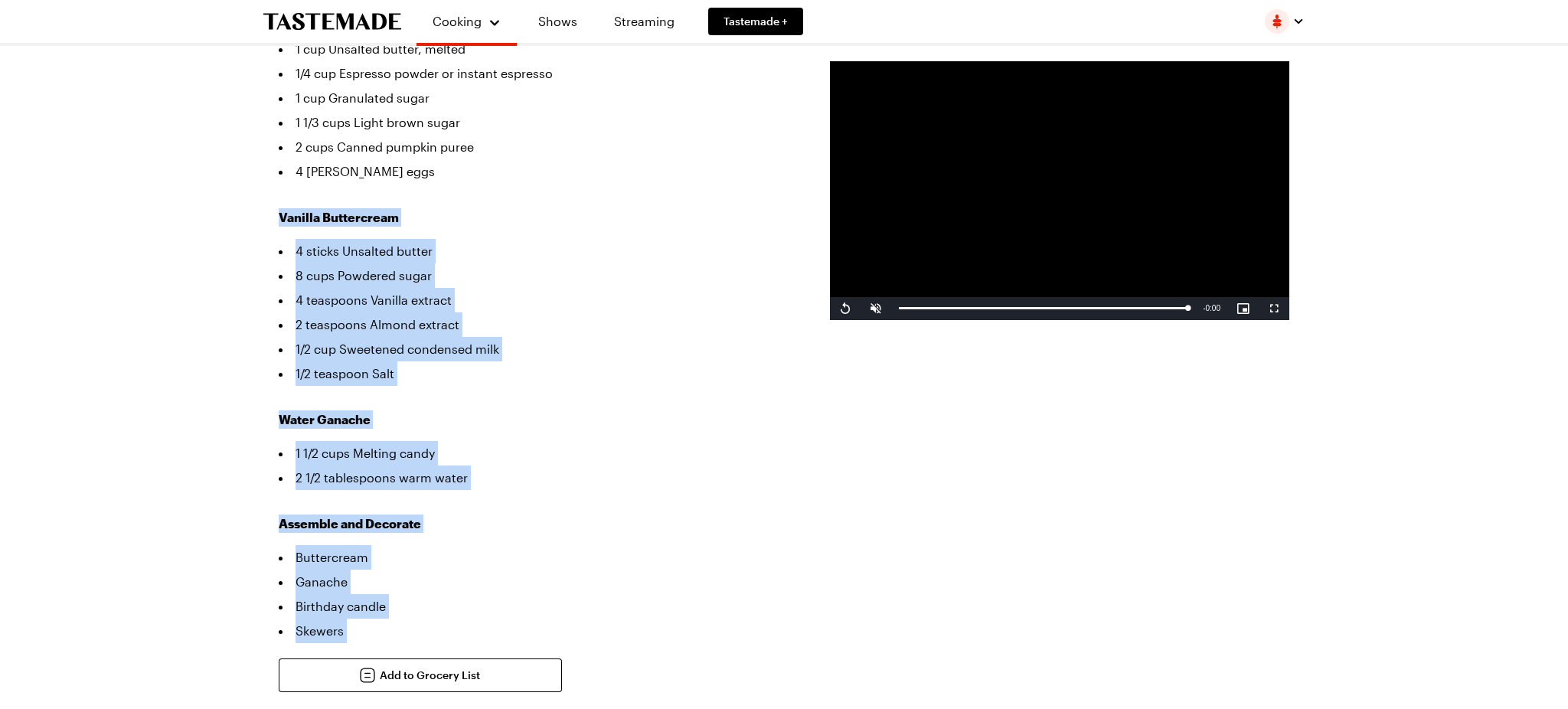 drag, startPoint x: 305, startPoint y: 175, endPoint x: 442, endPoint y: 589, distance: 436.0791 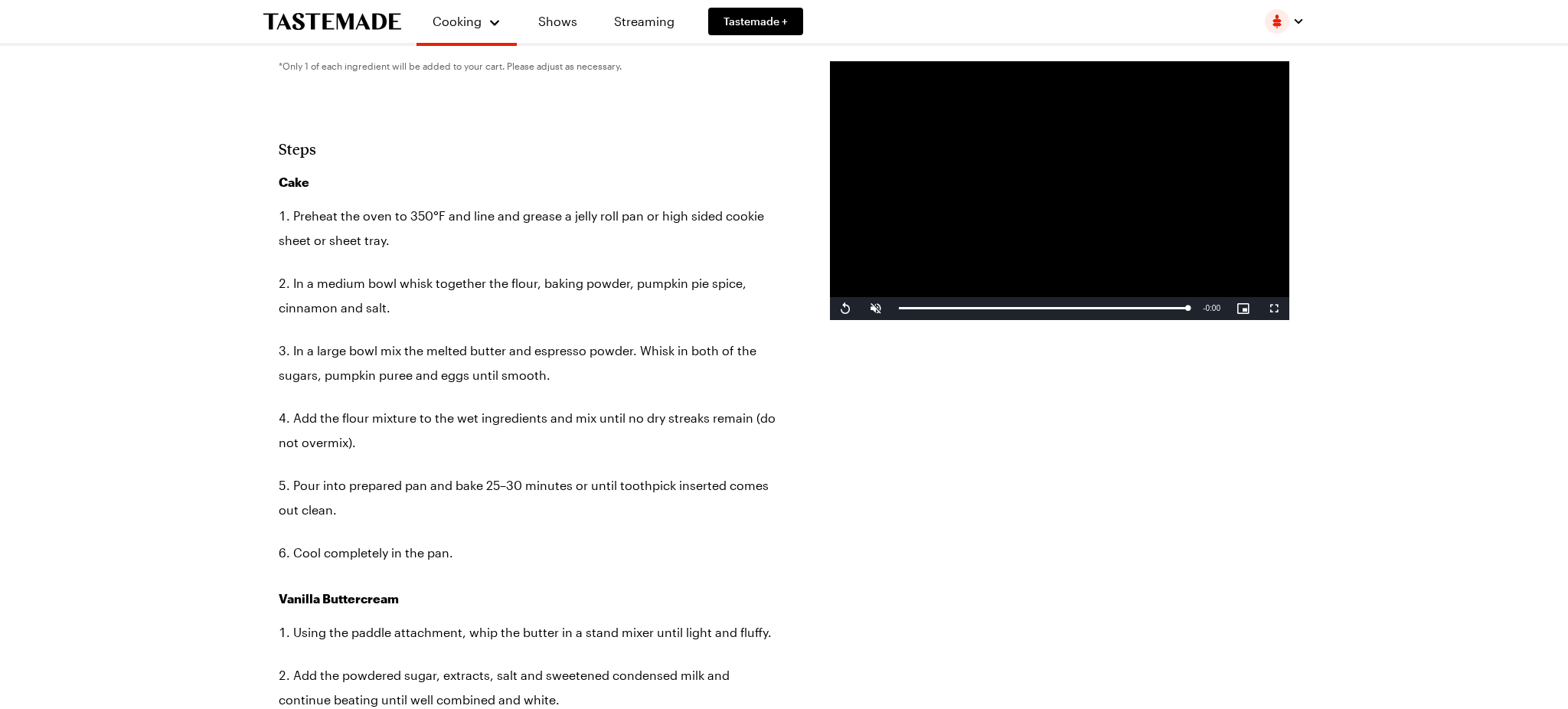 scroll, scrollTop: 1399, scrollLeft: 0, axis: vertical 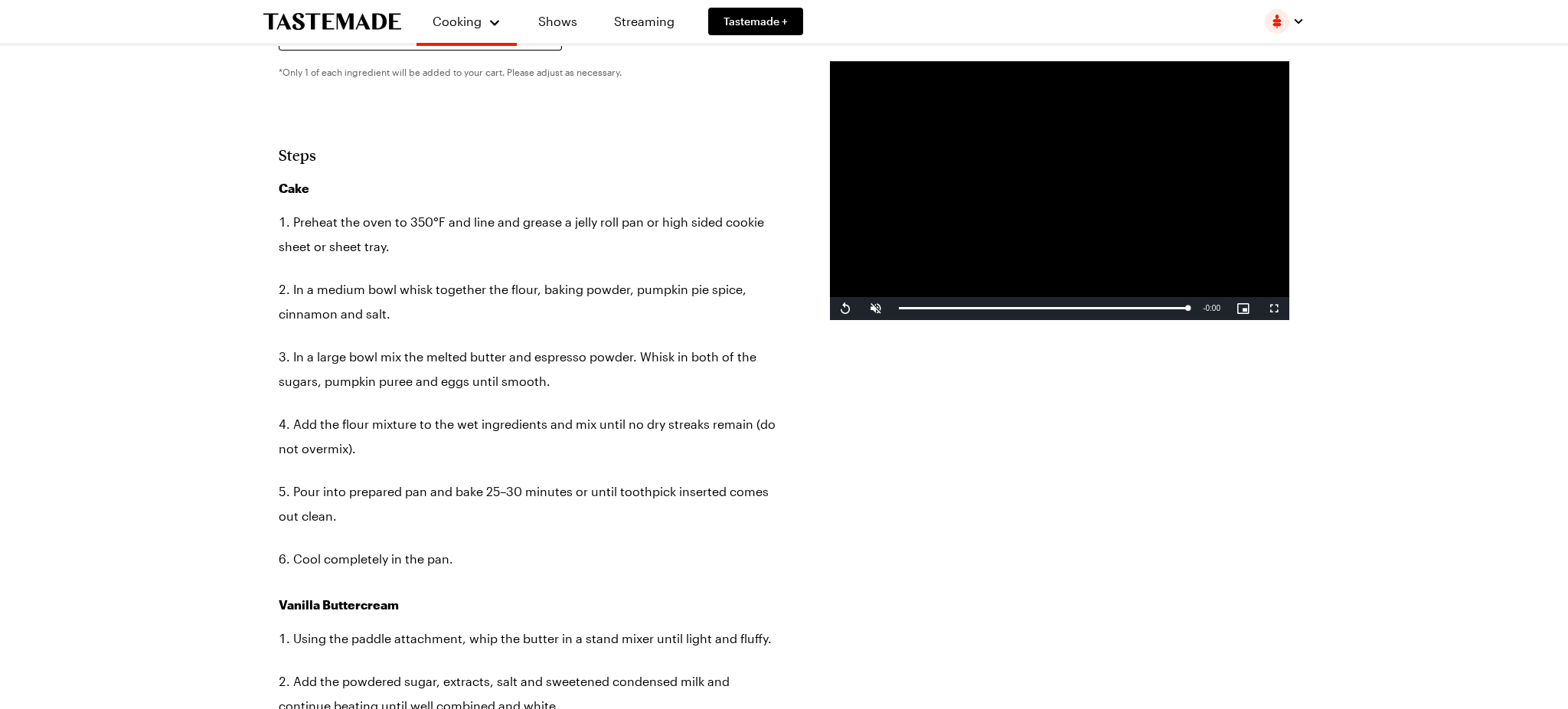 click on "Steps" at bounding box center (531, 155) 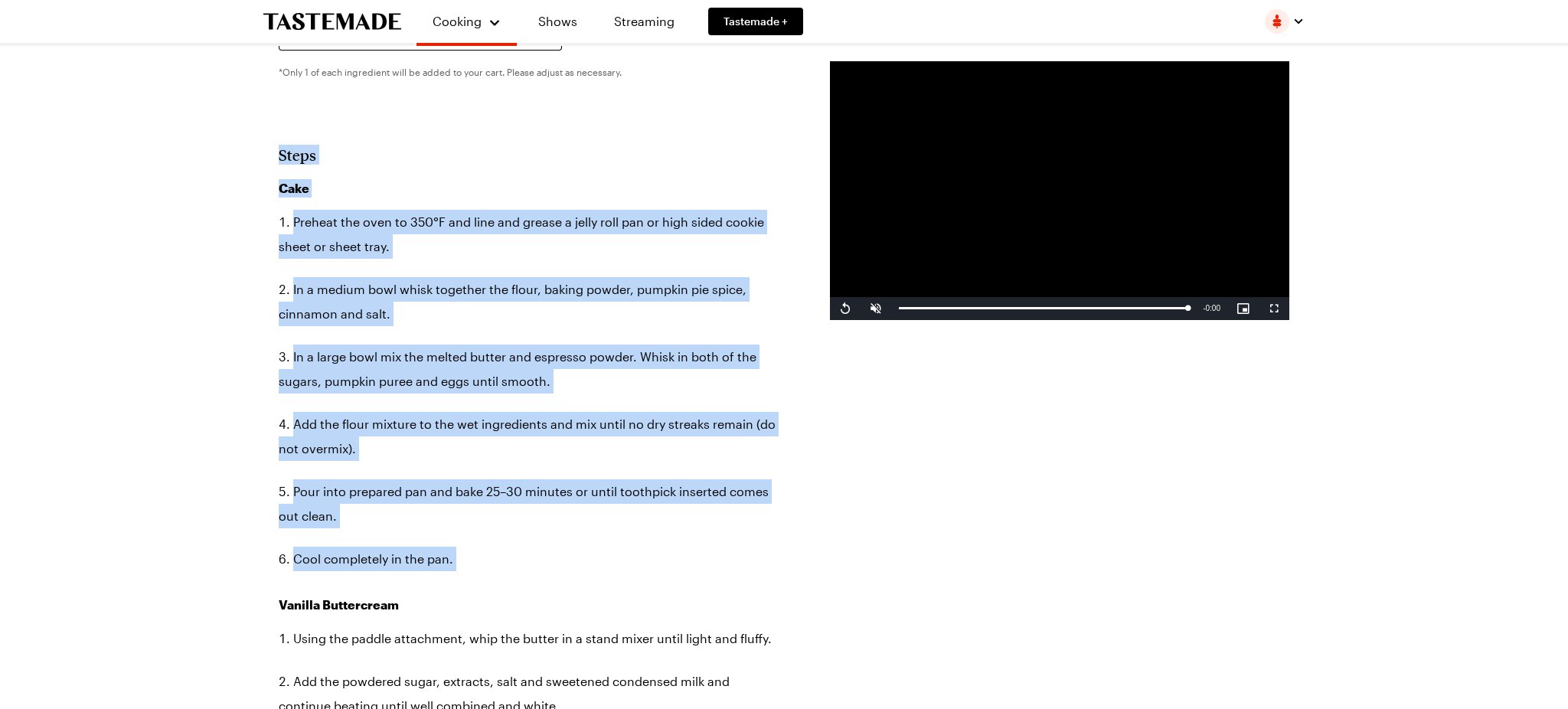 drag, startPoint x: 292, startPoint y: 113, endPoint x: 537, endPoint y: 505, distance: 462.26508 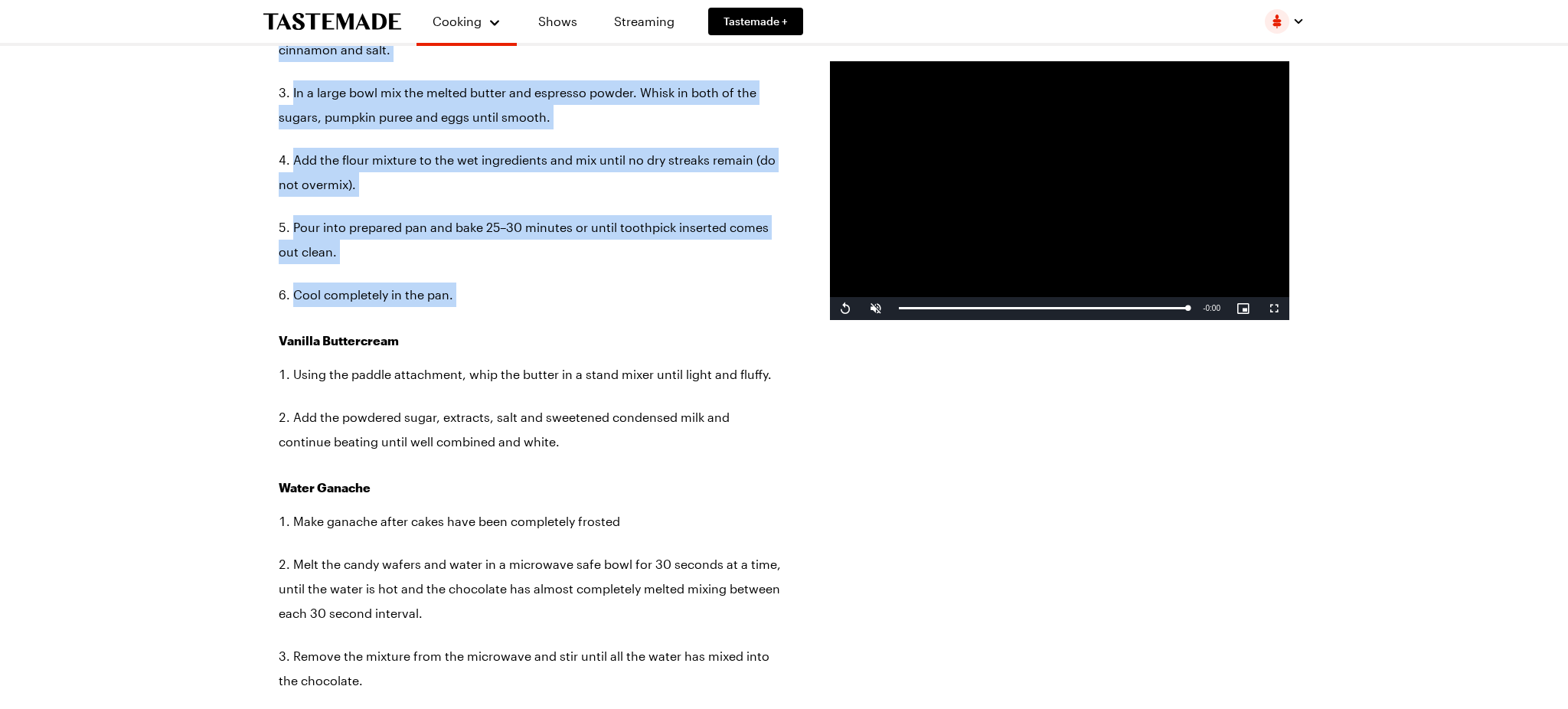 scroll, scrollTop: 1674, scrollLeft: 0, axis: vertical 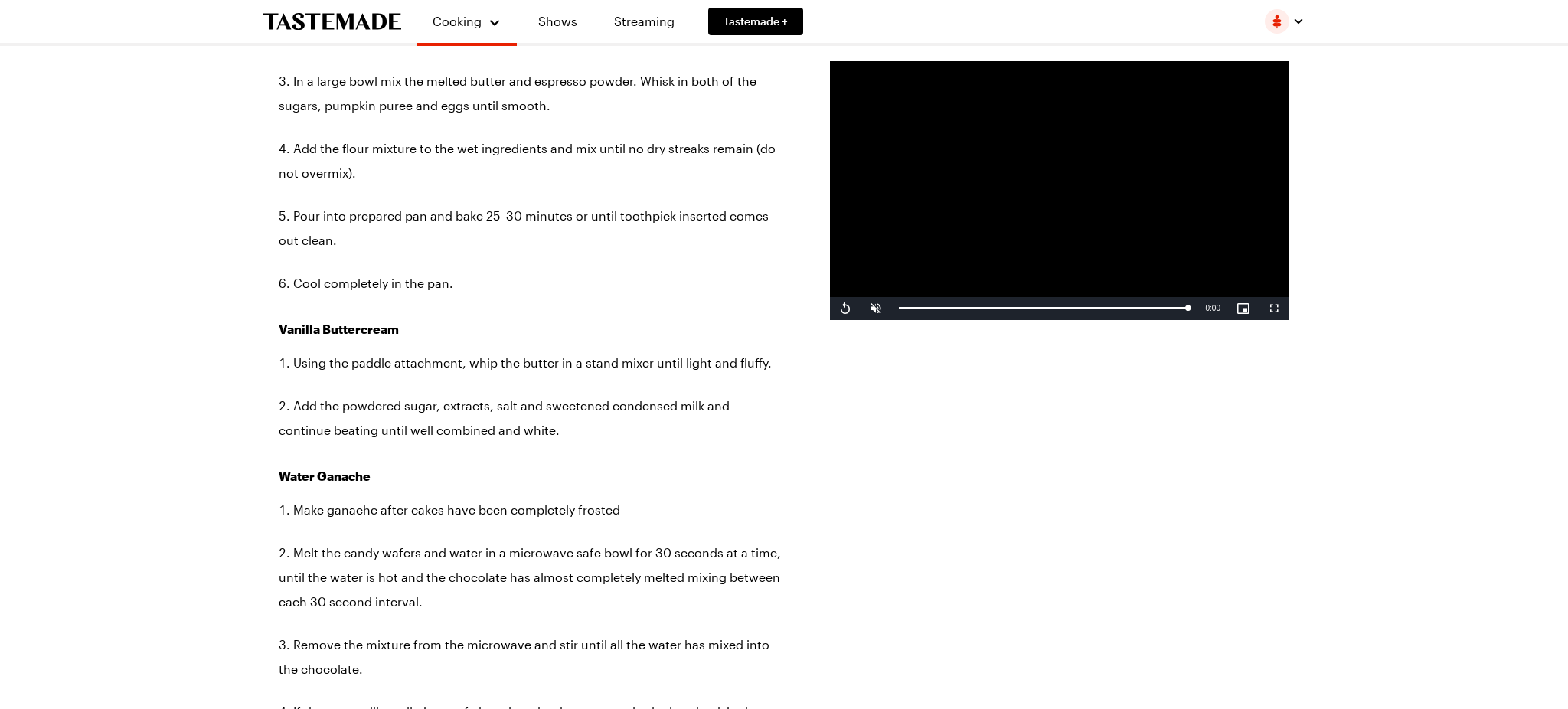 click on "Vanilla Buttercream" at bounding box center [531, 329] 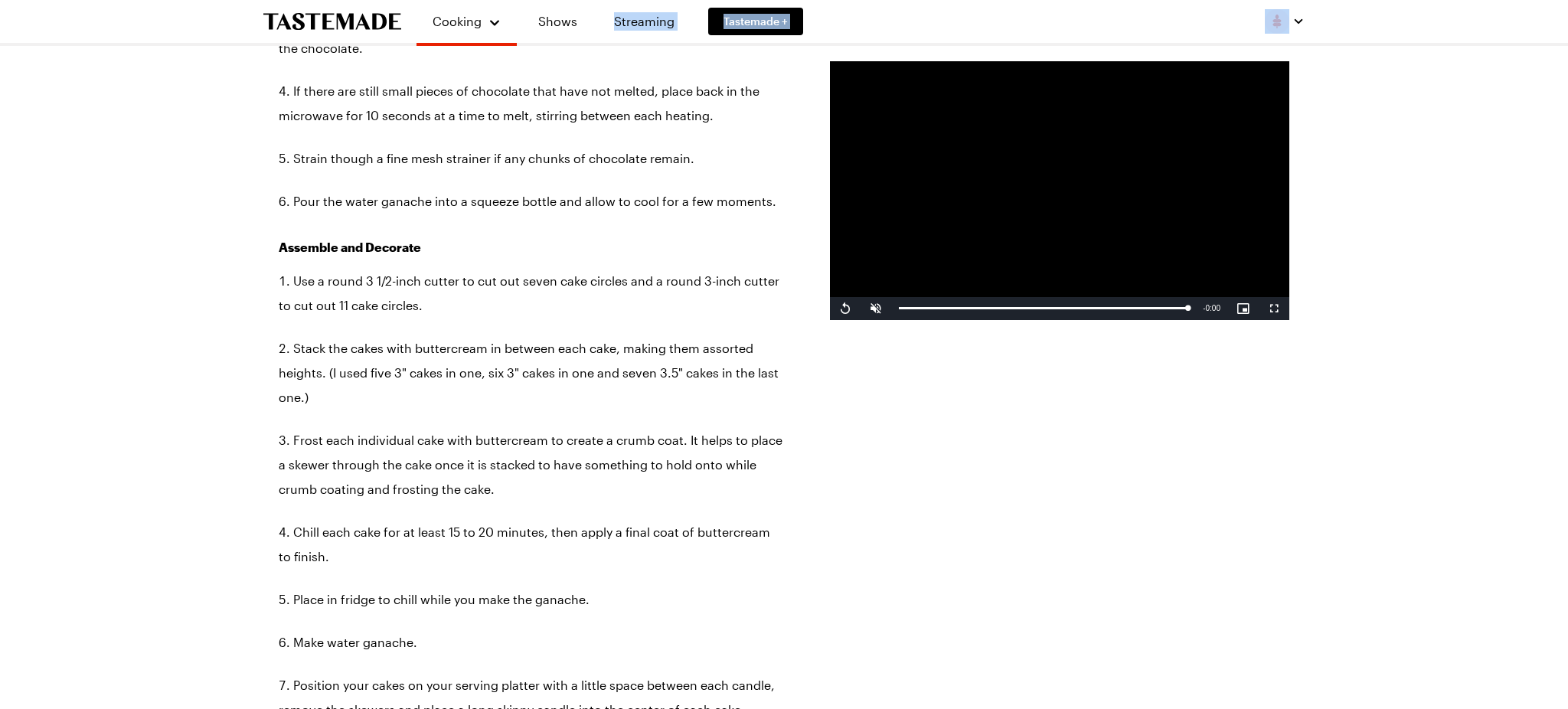 scroll, scrollTop: 2288, scrollLeft: 0, axis: vertical 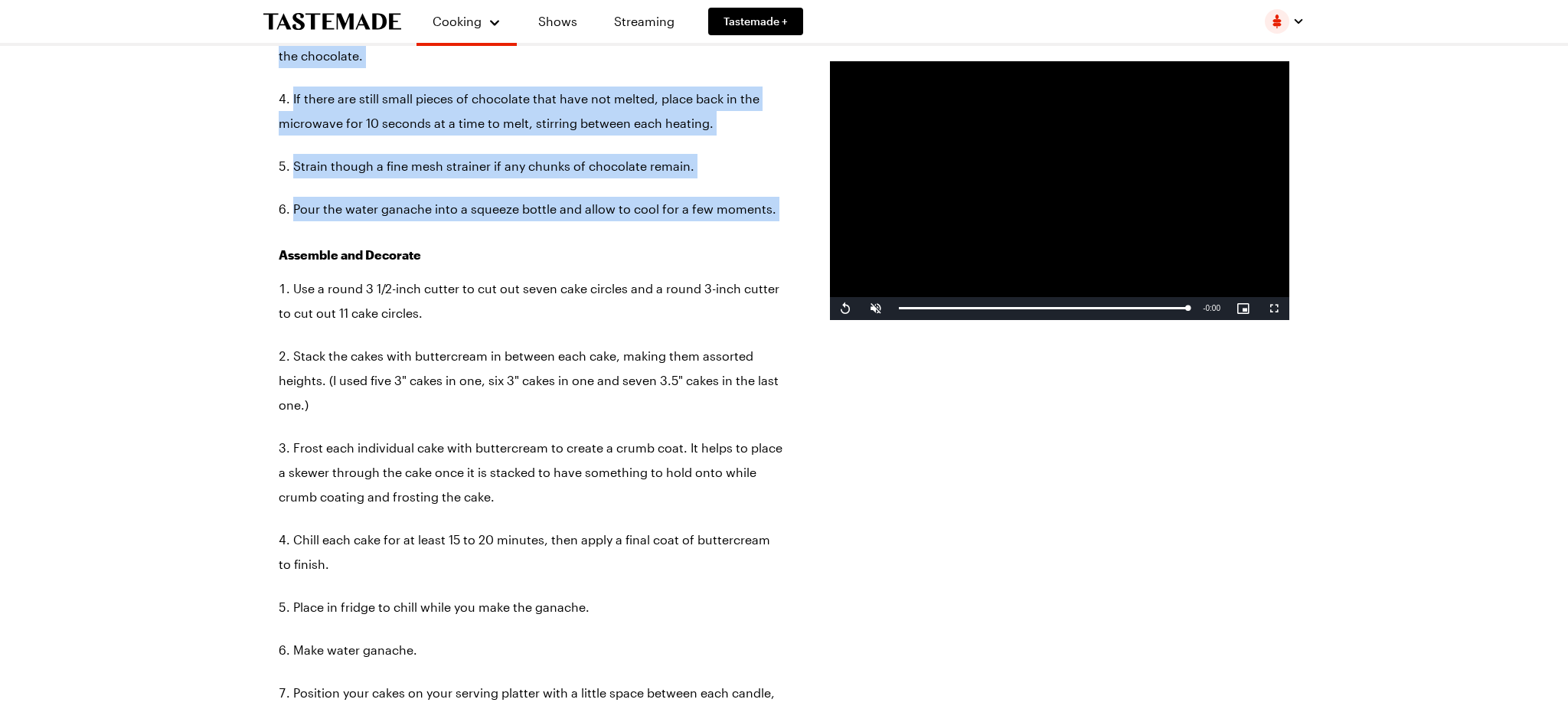 drag, startPoint x: 303, startPoint y: 278, endPoint x: 771, endPoint y: 175, distance: 479.2004 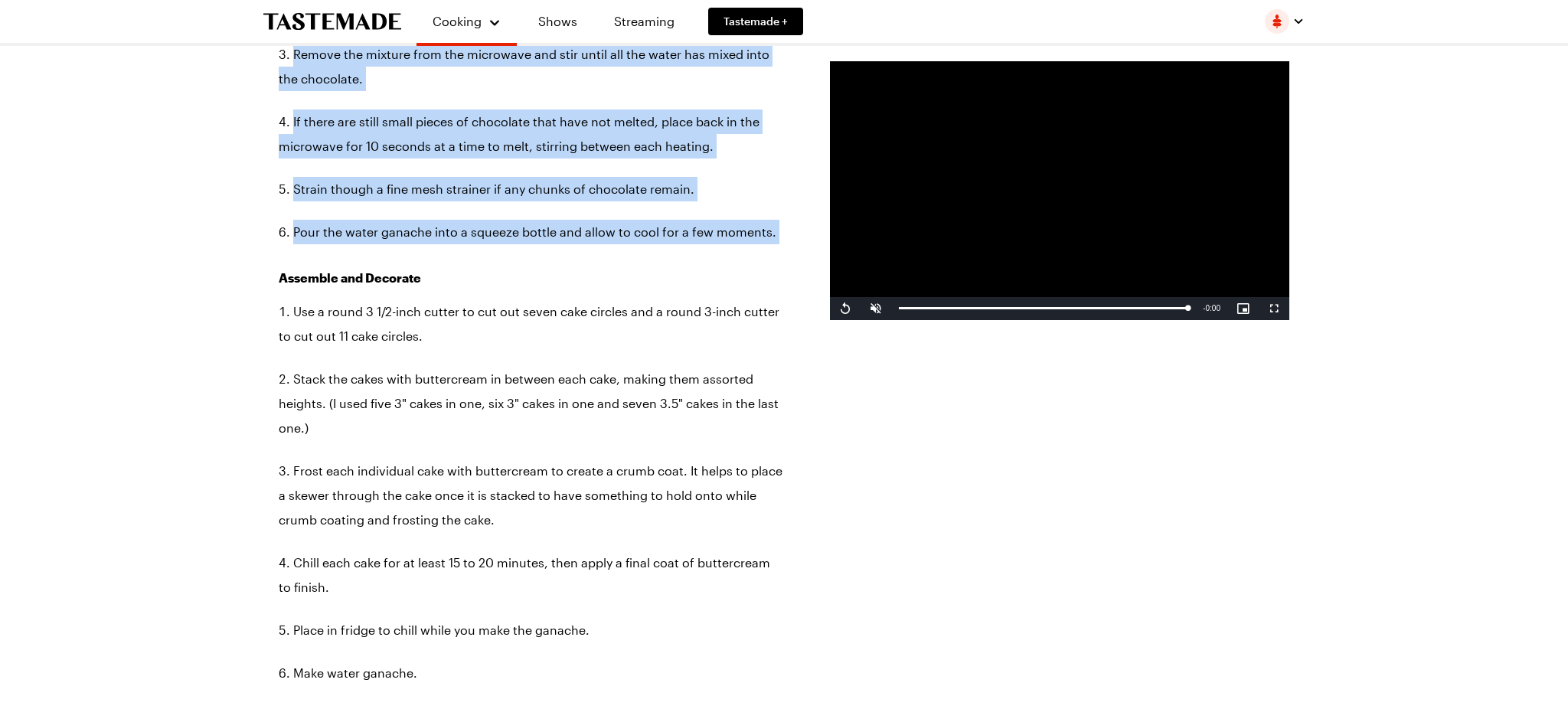 scroll, scrollTop: 2270, scrollLeft: 0, axis: vertical 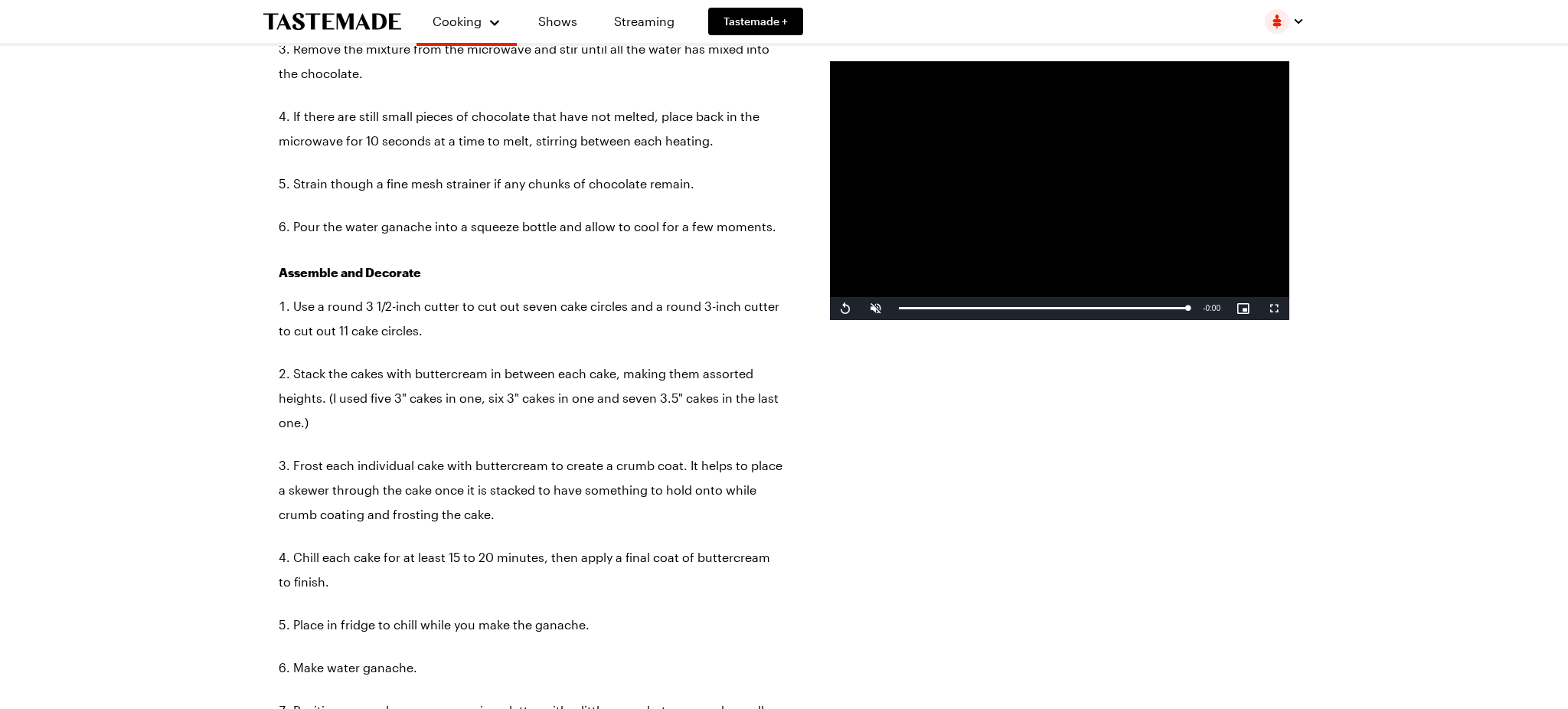 click on "Assemble and Decorate" at bounding box center (531, 273) 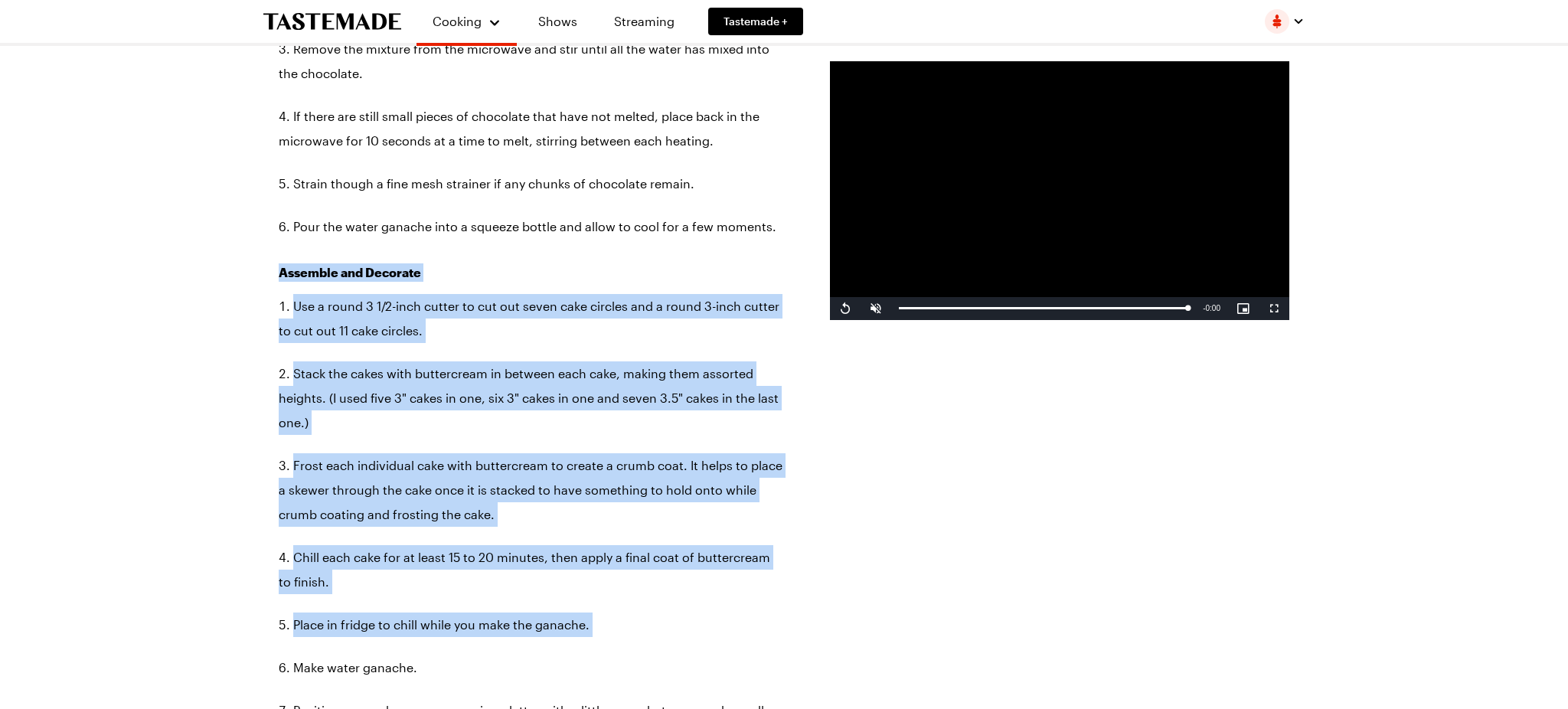 drag, startPoint x: 319, startPoint y: 224, endPoint x: 675, endPoint y: 578, distance: 502.0478 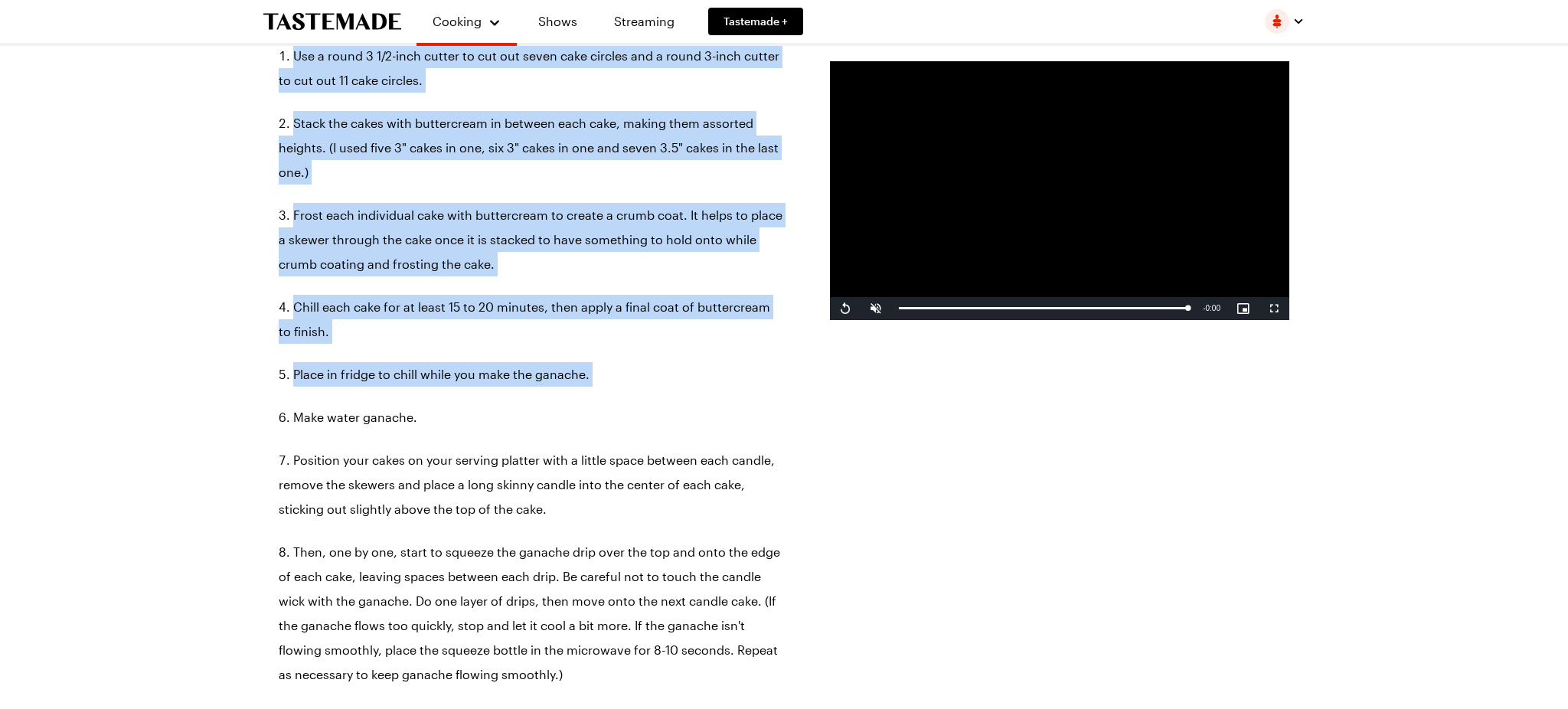 scroll, scrollTop: 2527, scrollLeft: 0, axis: vertical 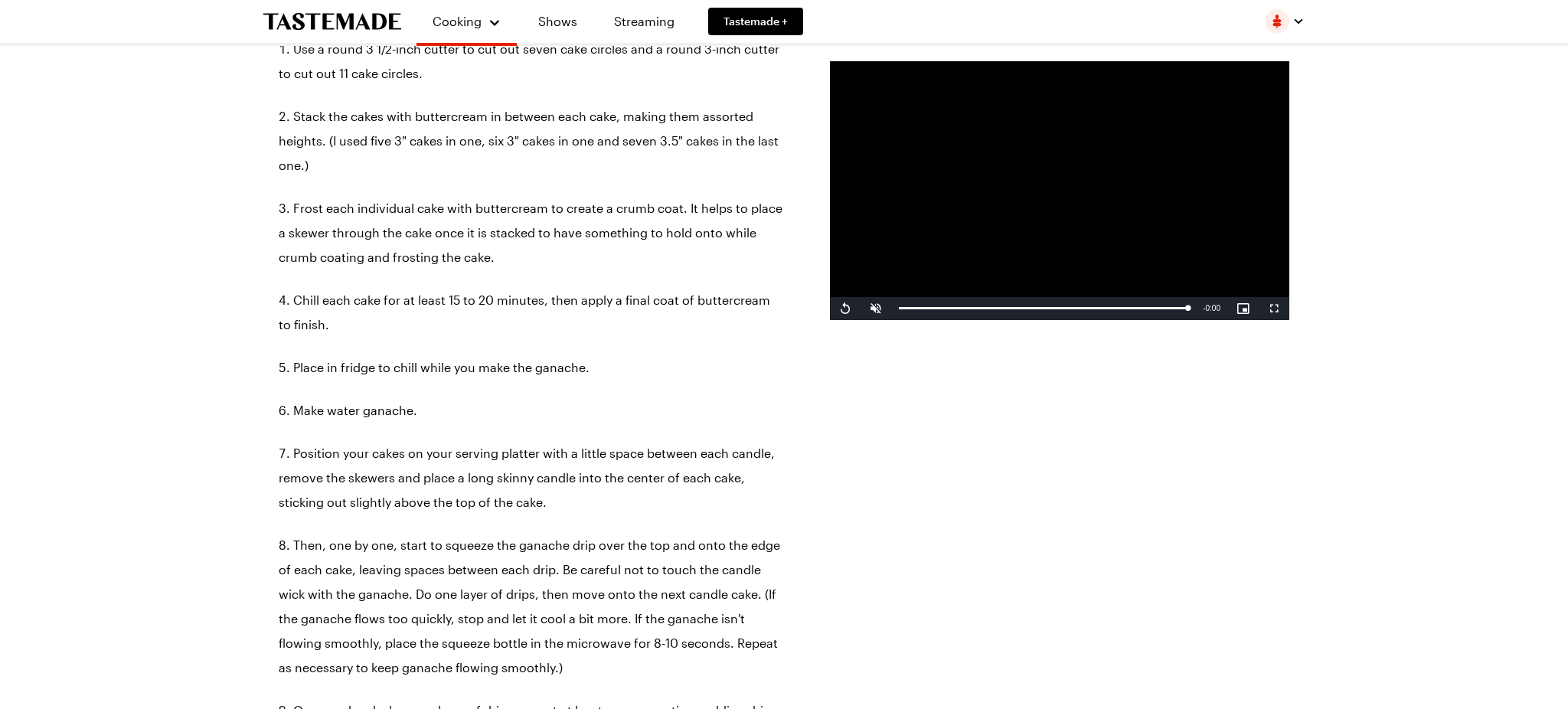 click on "Make water ganache." at bounding box center [531, 410] 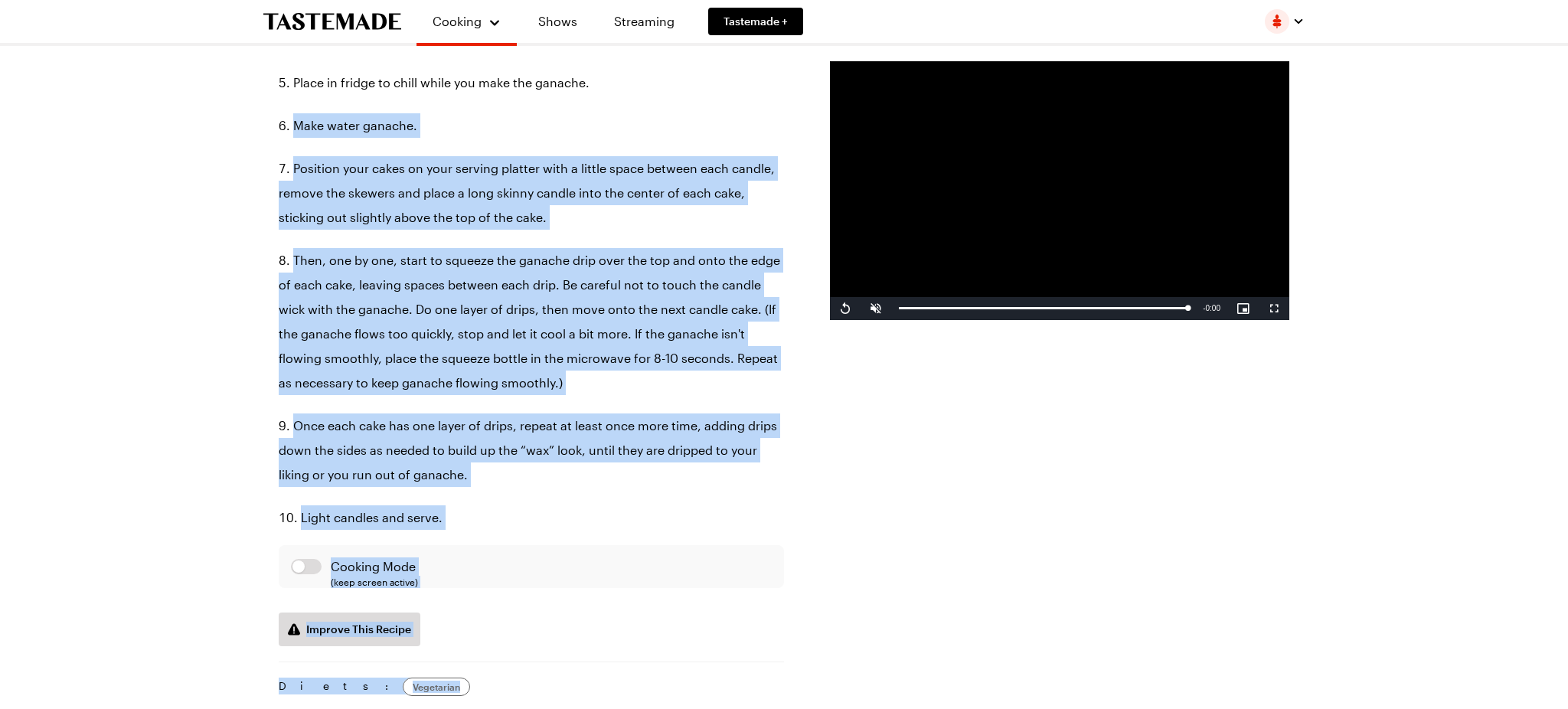 scroll, scrollTop: 3043, scrollLeft: 0, axis: vertical 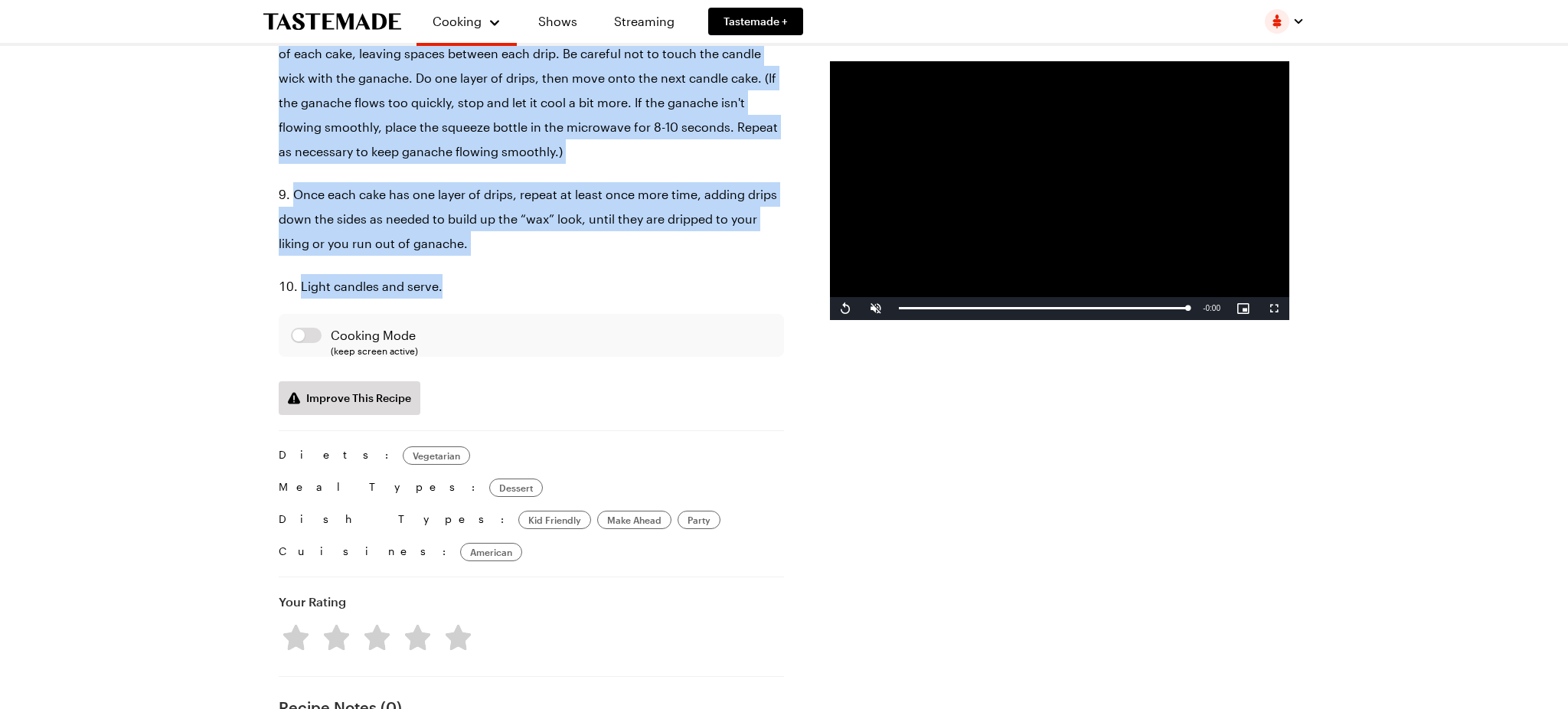 drag, startPoint x: 307, startPoint y: 366, endPoint x: 489, endPoint y: 227, distance: 229.0087 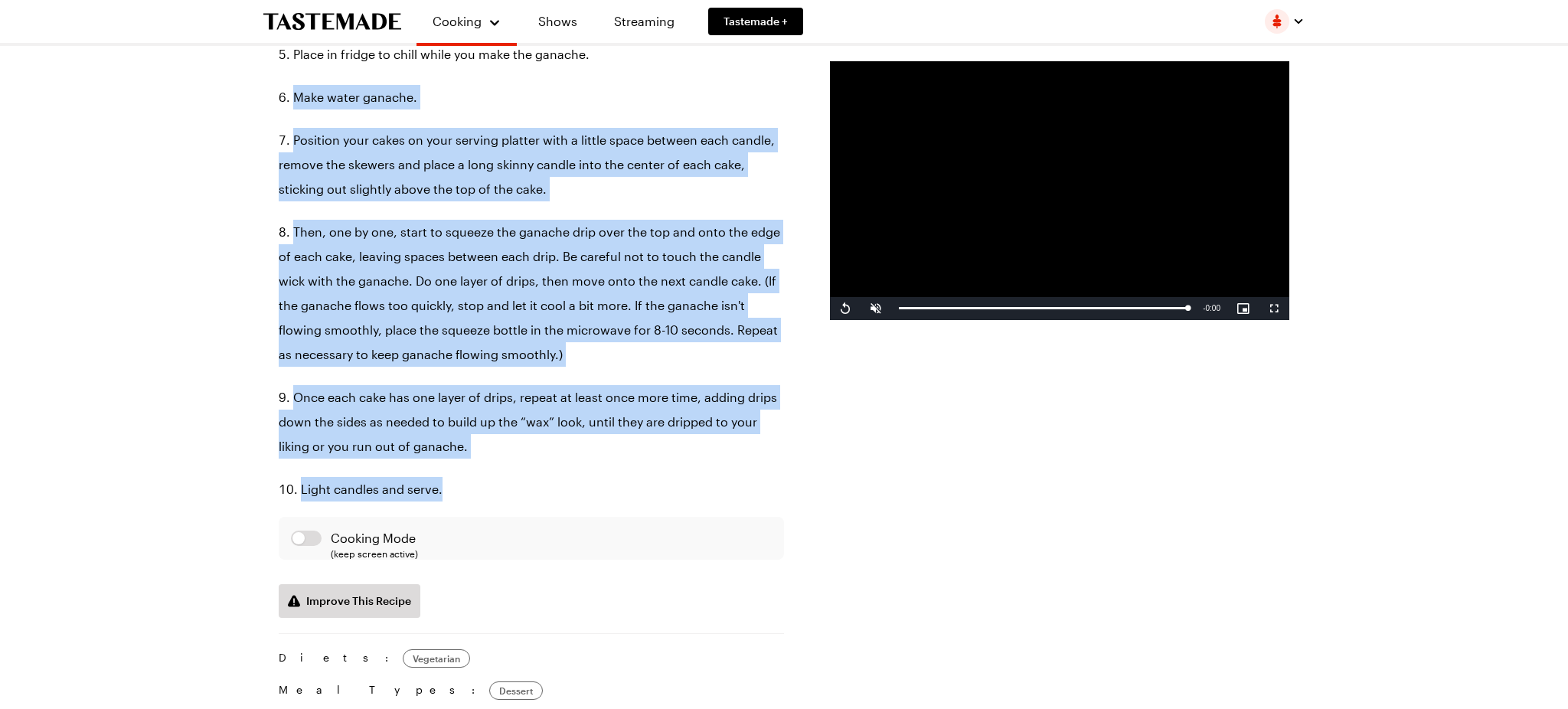 scroll, scrollTop: 2842, scrollLeft: 0, axis: vertical 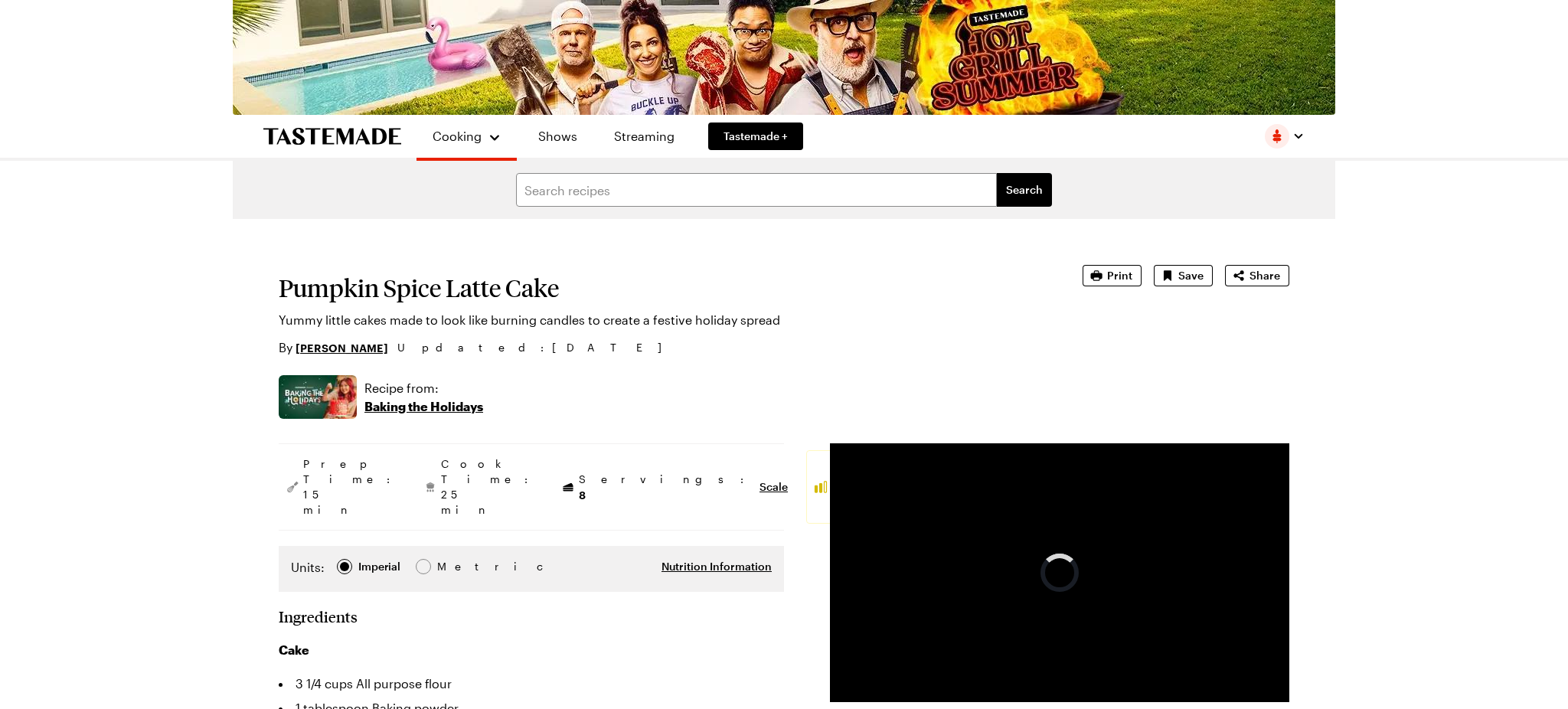 type on "x" 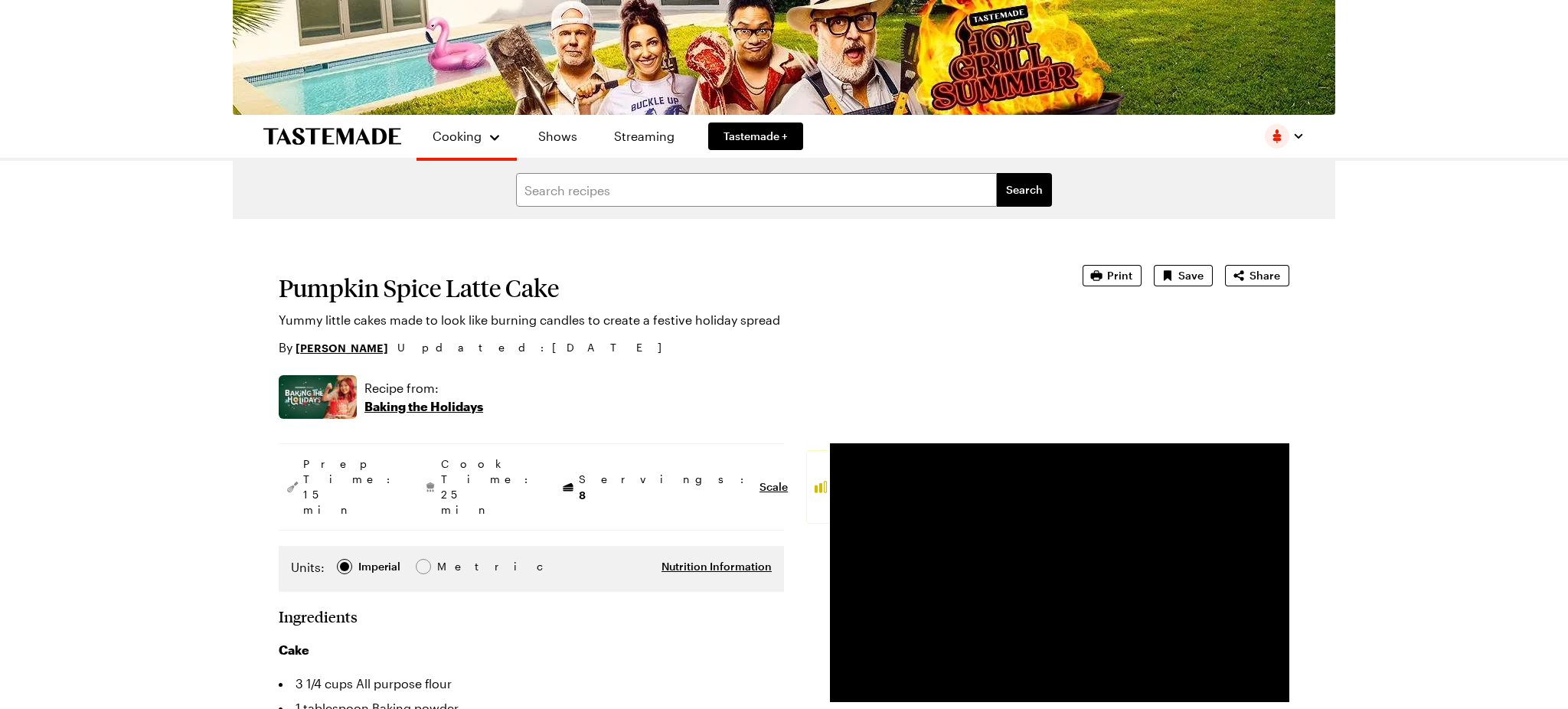scroll, scrollTop: 0, scrollLeft: 0, axis: both 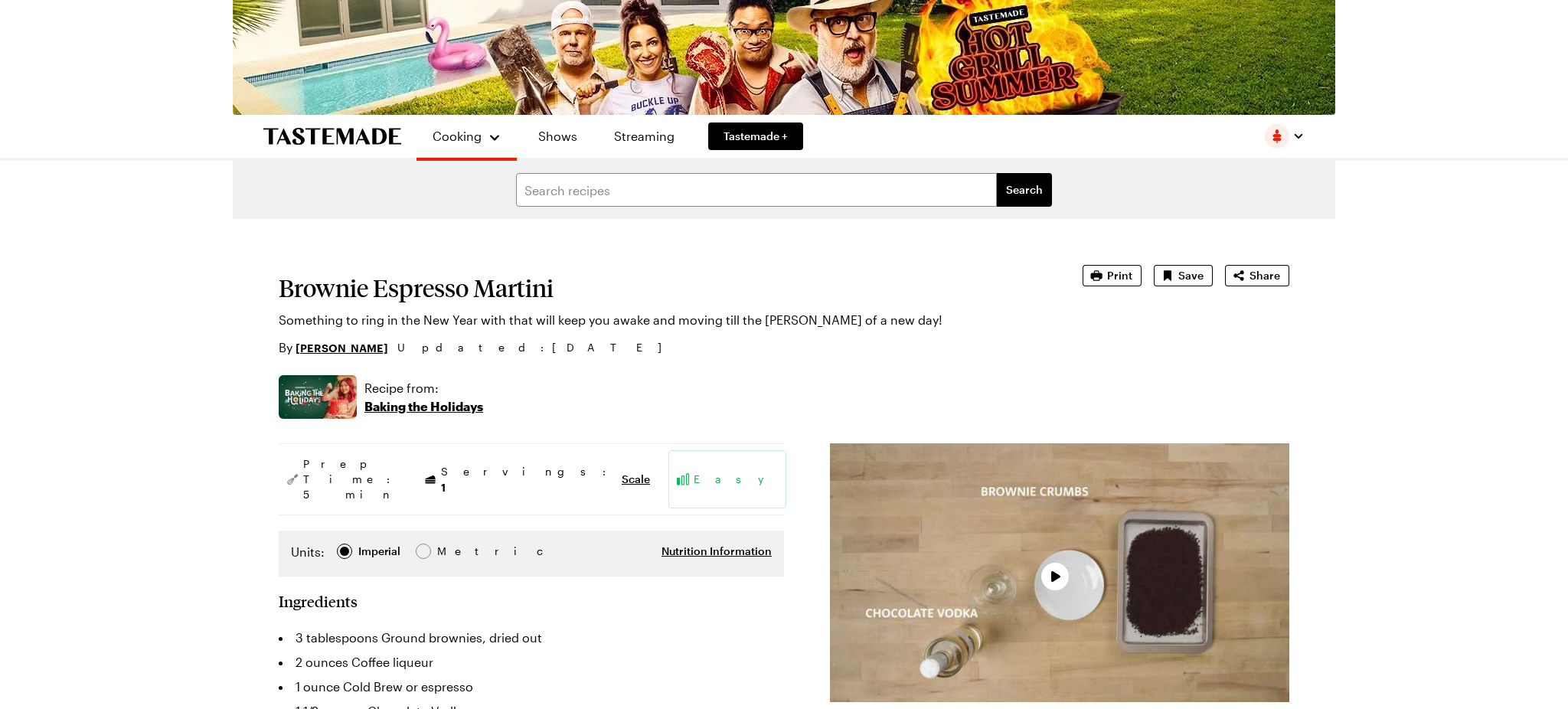 type on "x" 